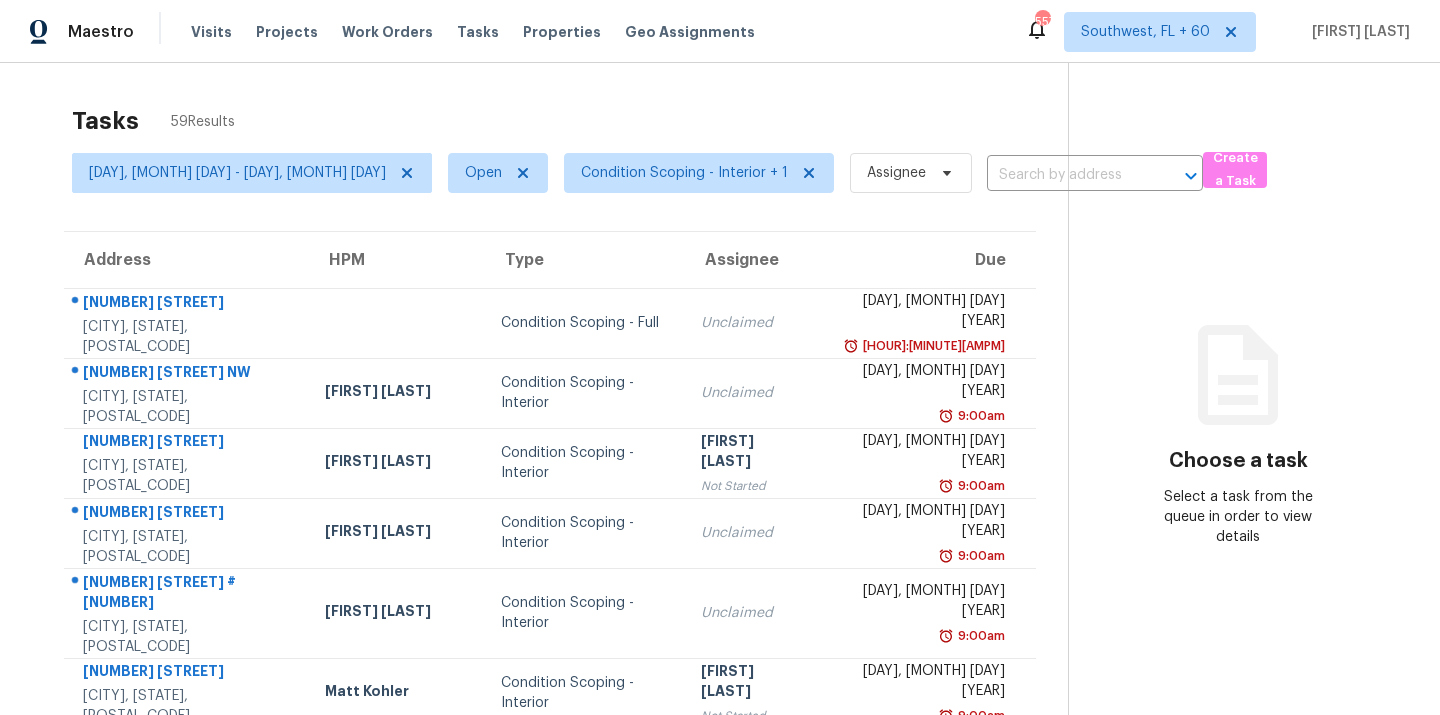 scroll, scrollTop: 0, scrollLeft: 0, axis: both 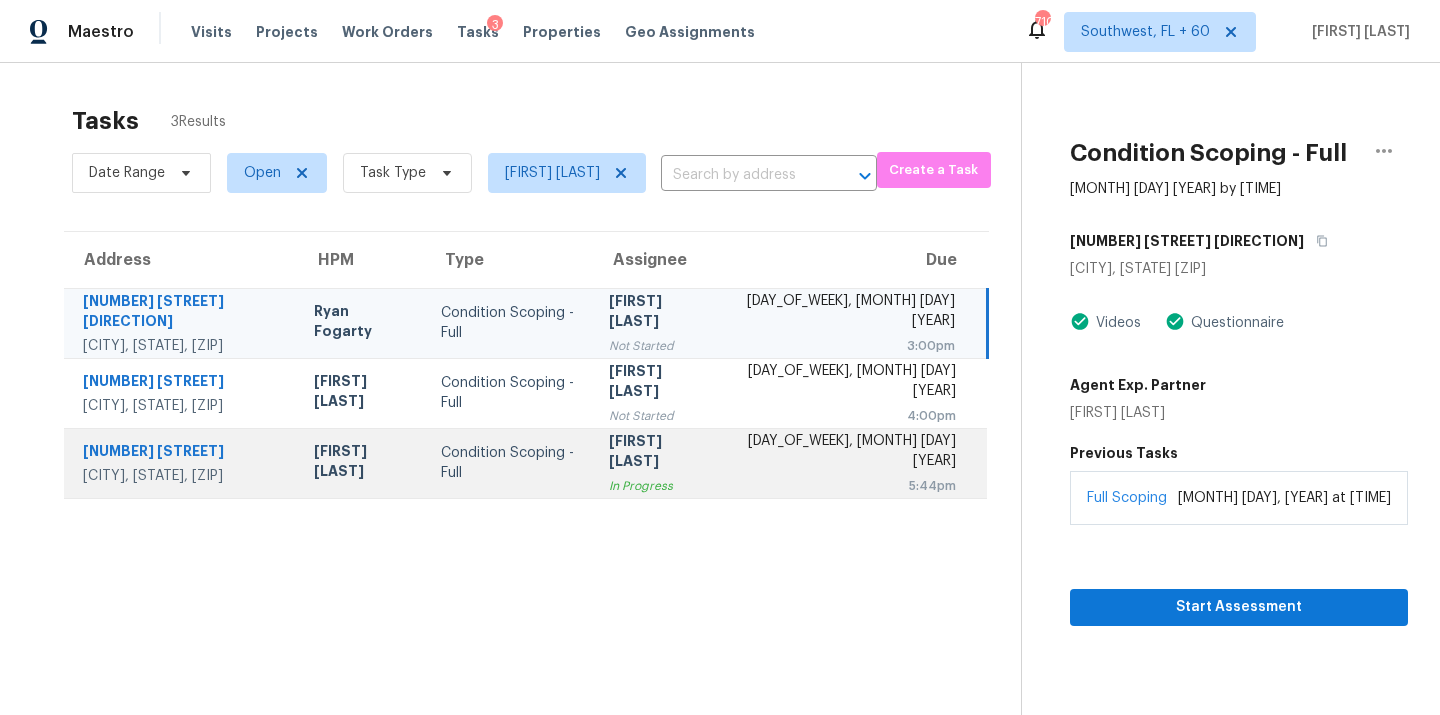 click on "Condition Scoping - Full" at bounding box center (509, 463) 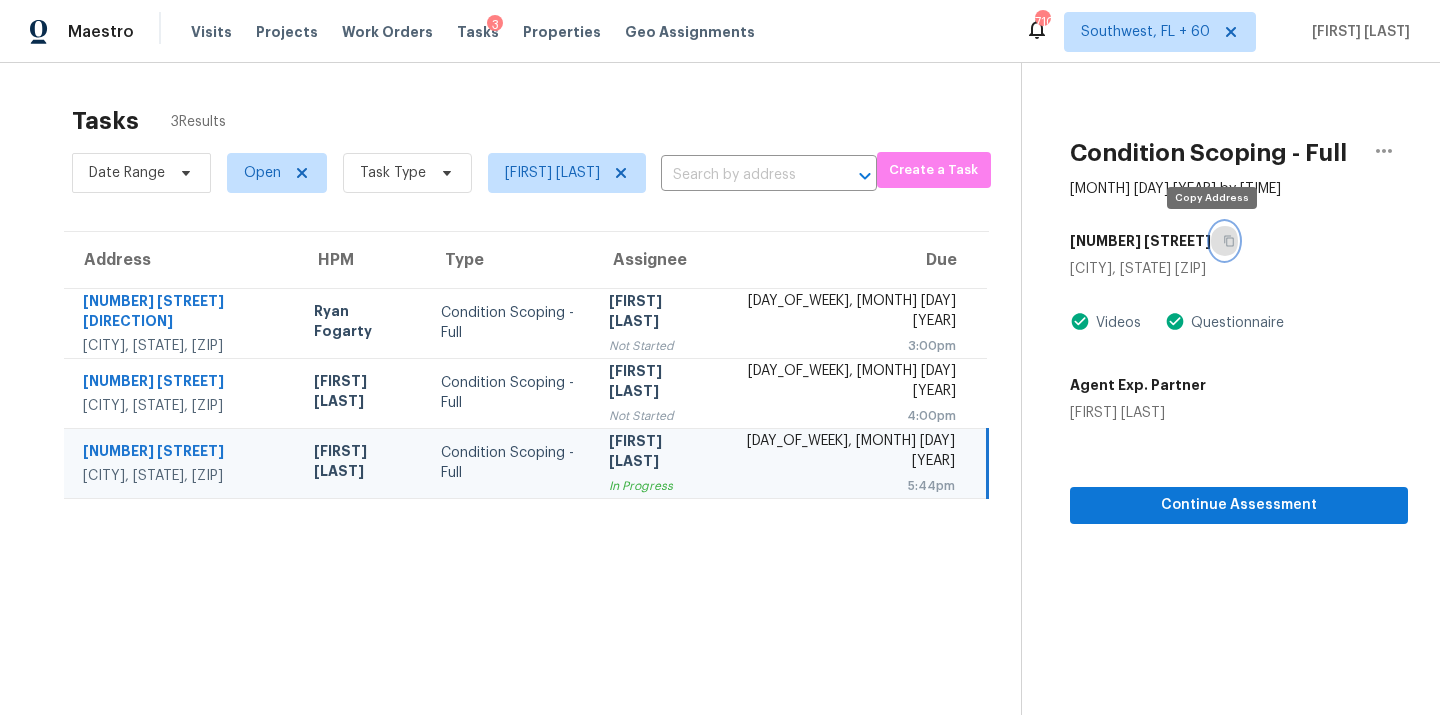 click 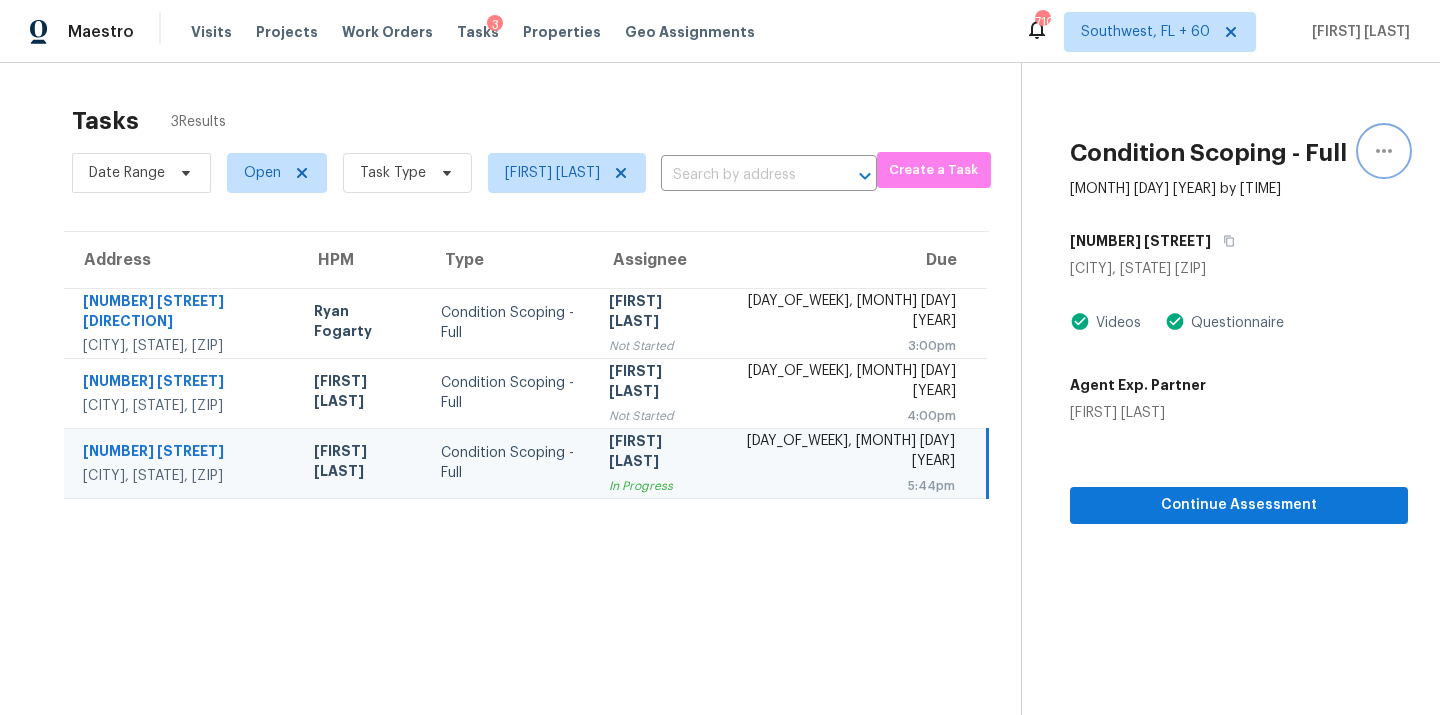 click 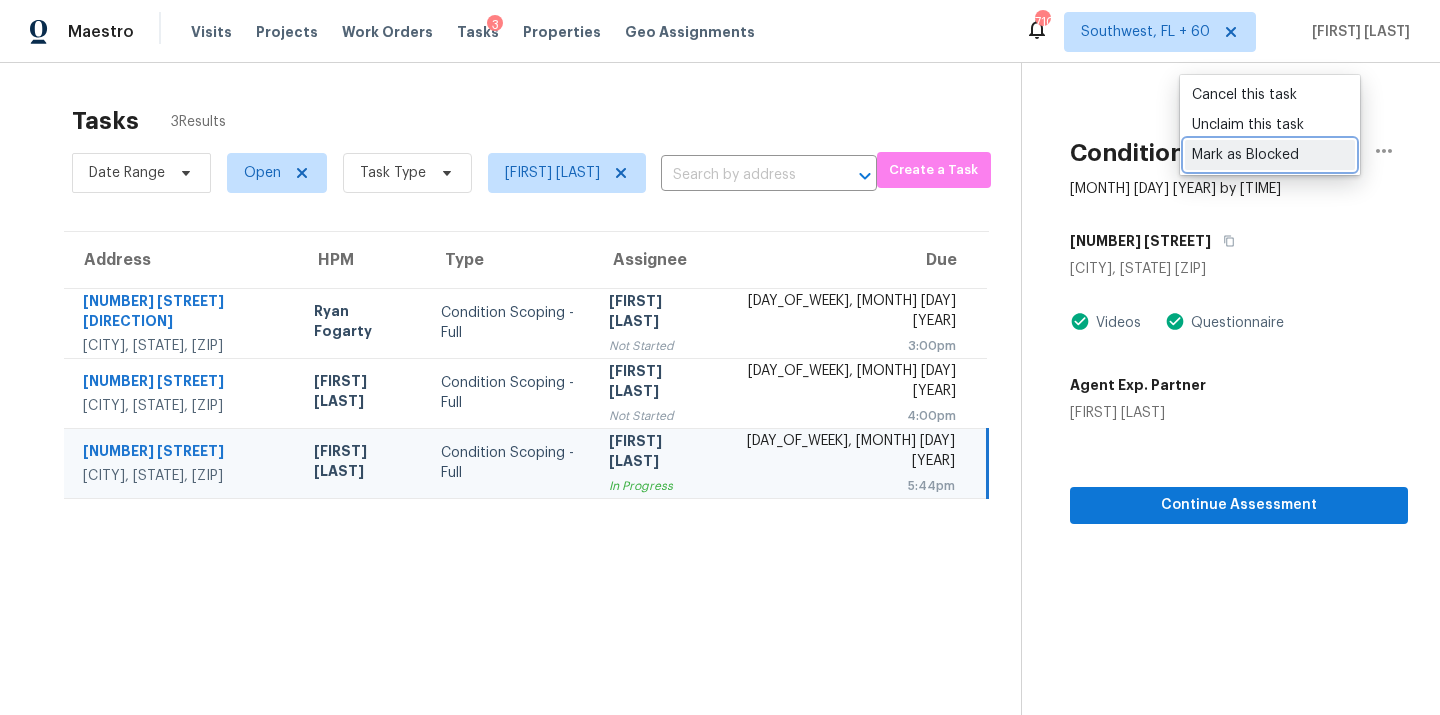 click on "Mark as Blocked" at bounding box center (1270, 155) 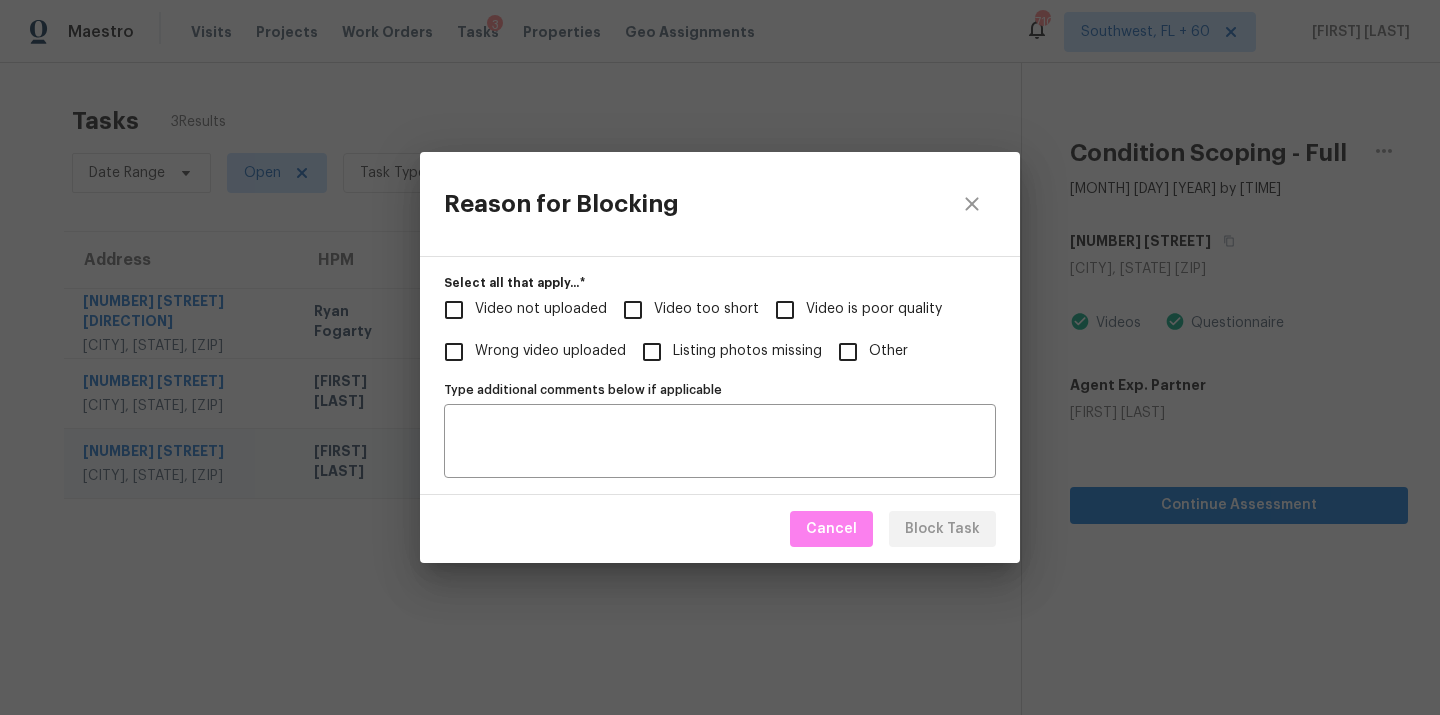 click on "Video too short" at bounding box center [706, 309] 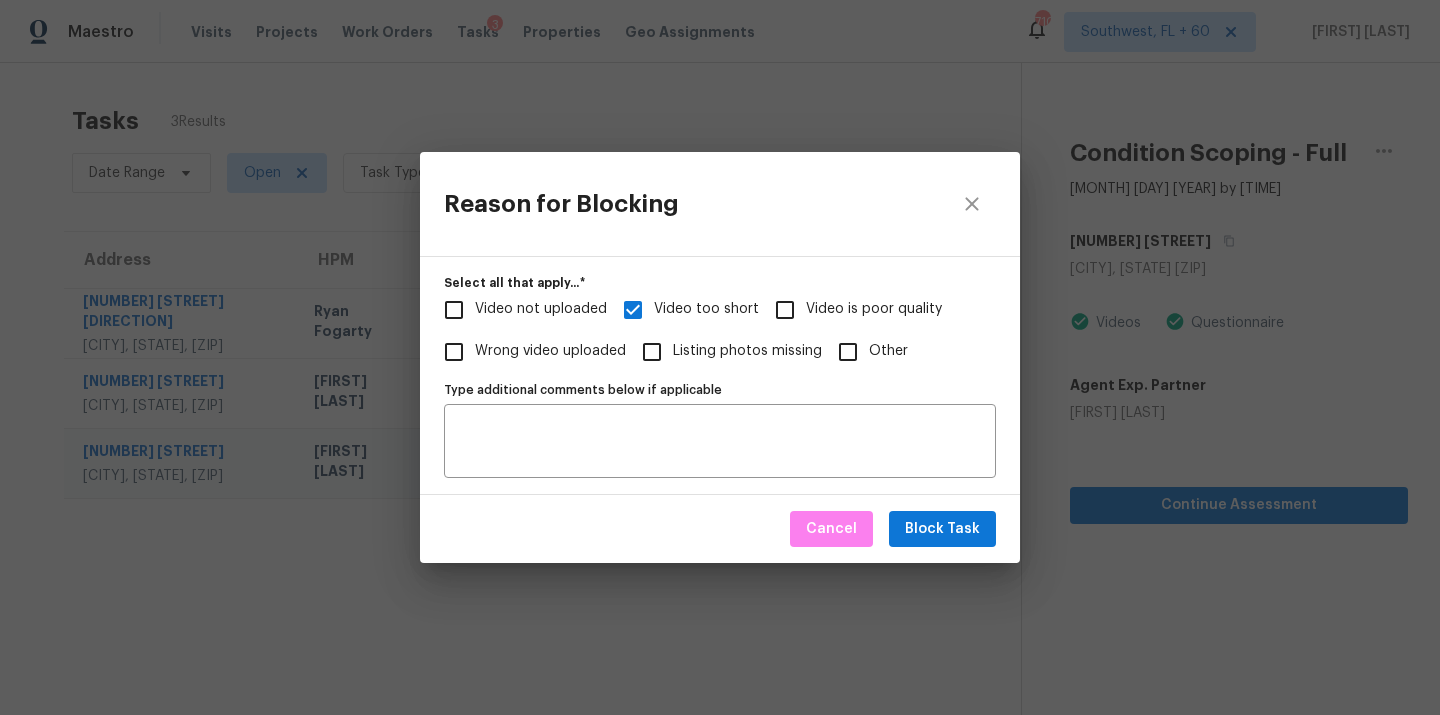 click on "Video not uploaded" at bounding box center [520, 310] 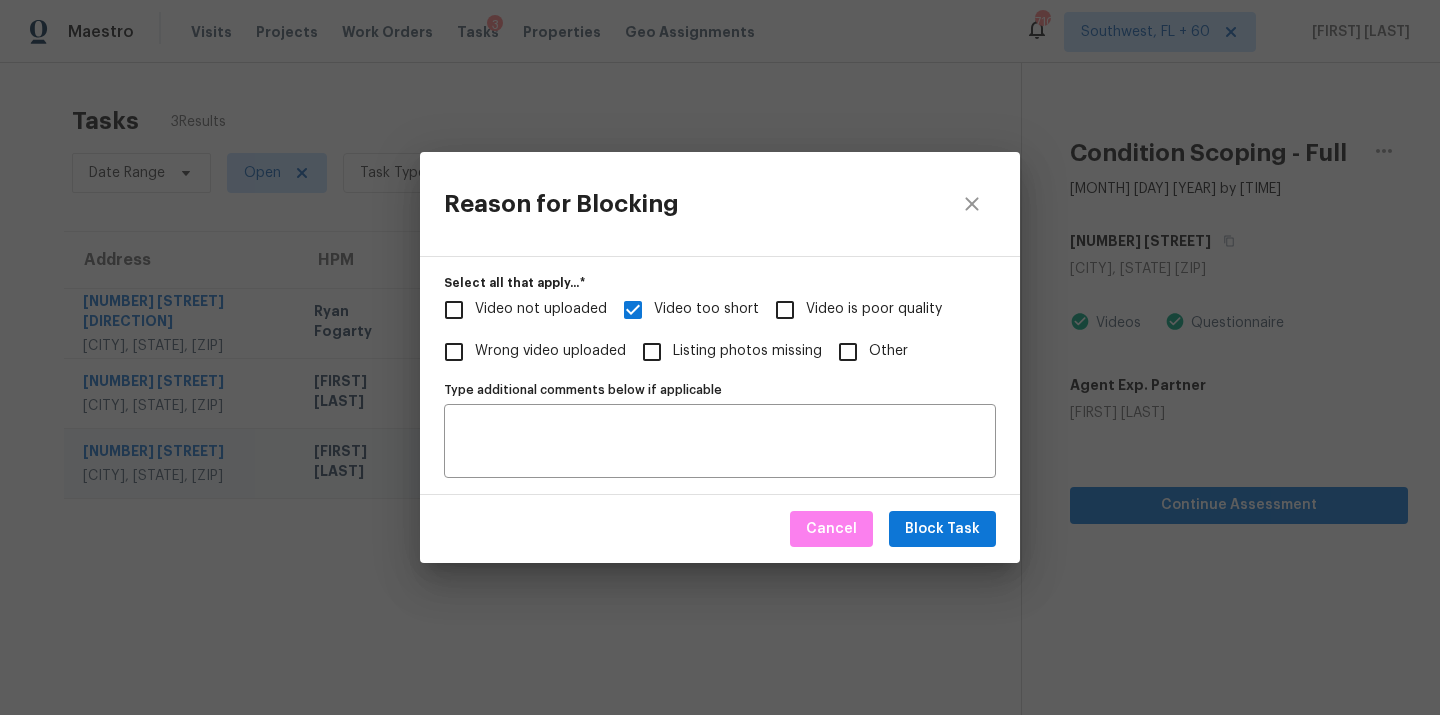 click on "Video not uploaded" at bounding box center (454, 310) 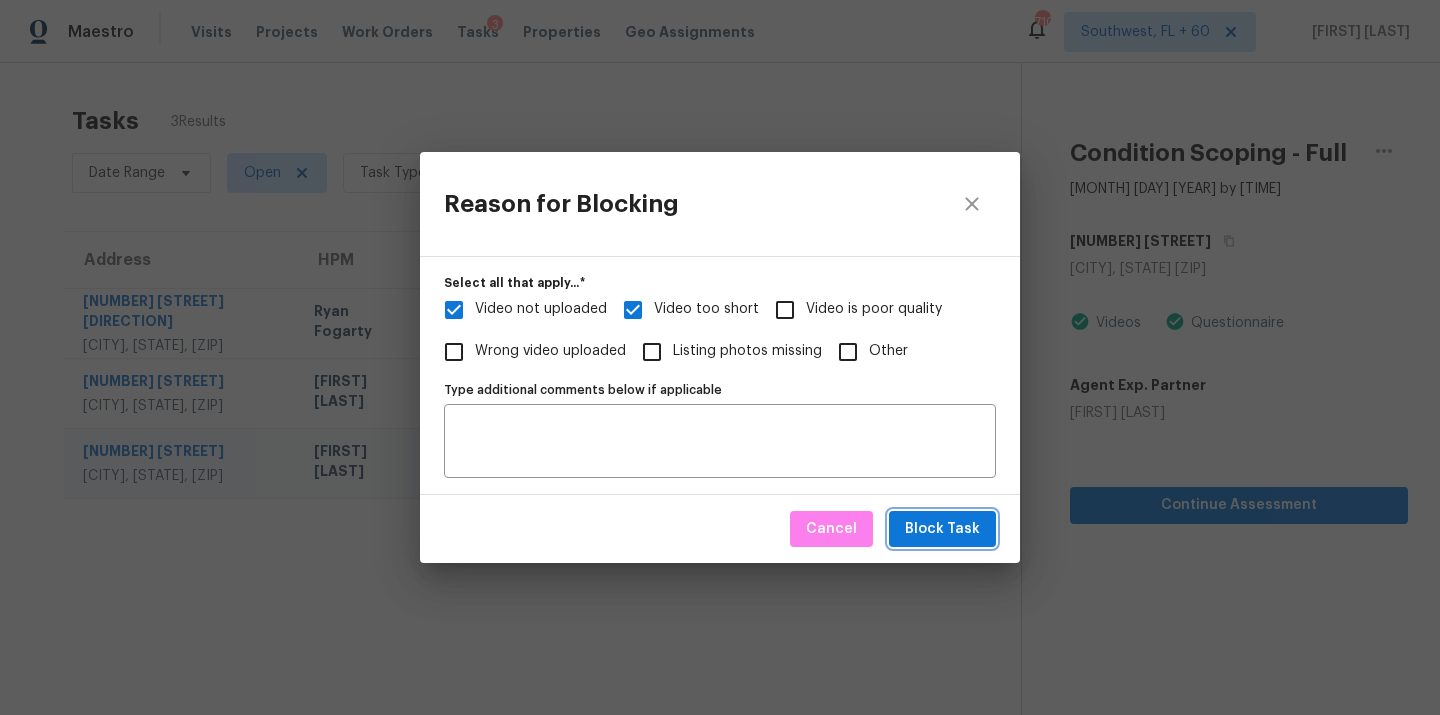 click on "Block Task" at bounding box center [942, 529] 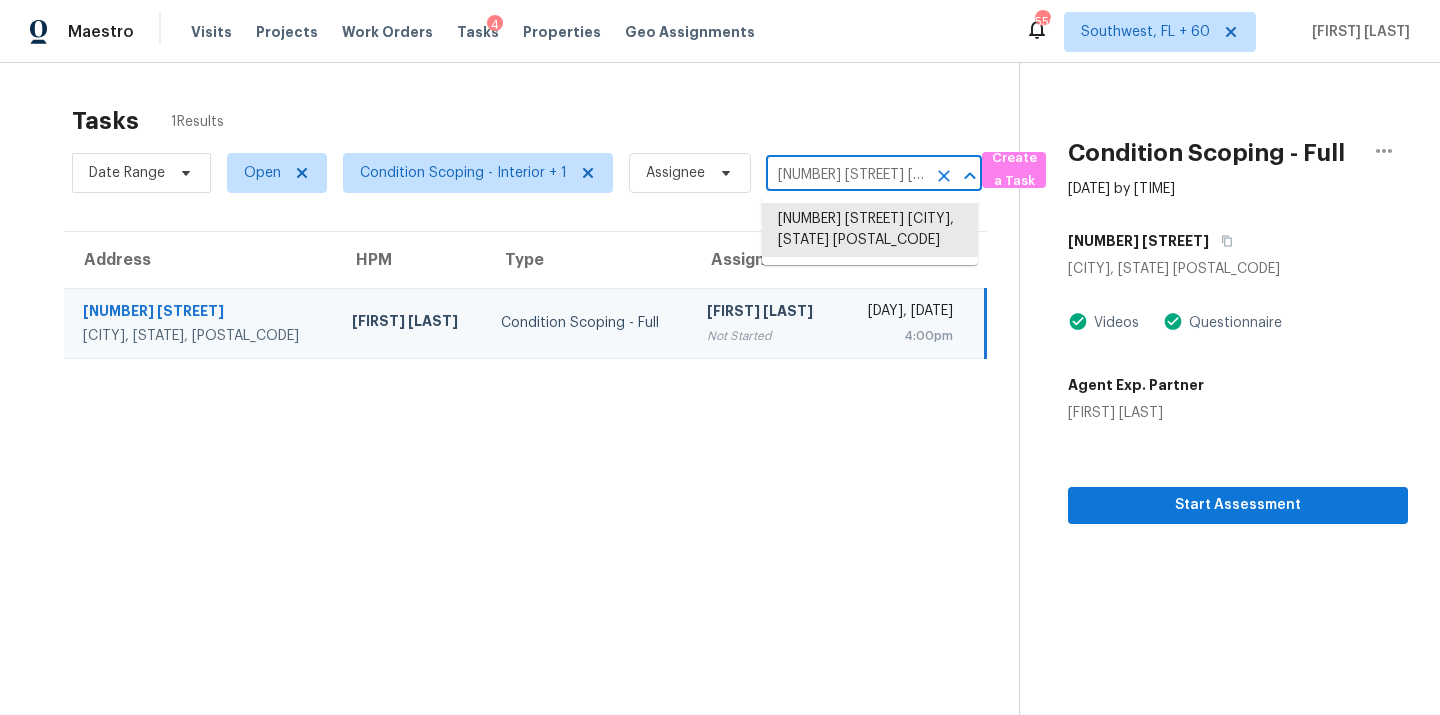 click on "[NUMBER] [STREET] [CITY], [STATE] [POSTAL_CODE]" at bounding box center (846, 175) 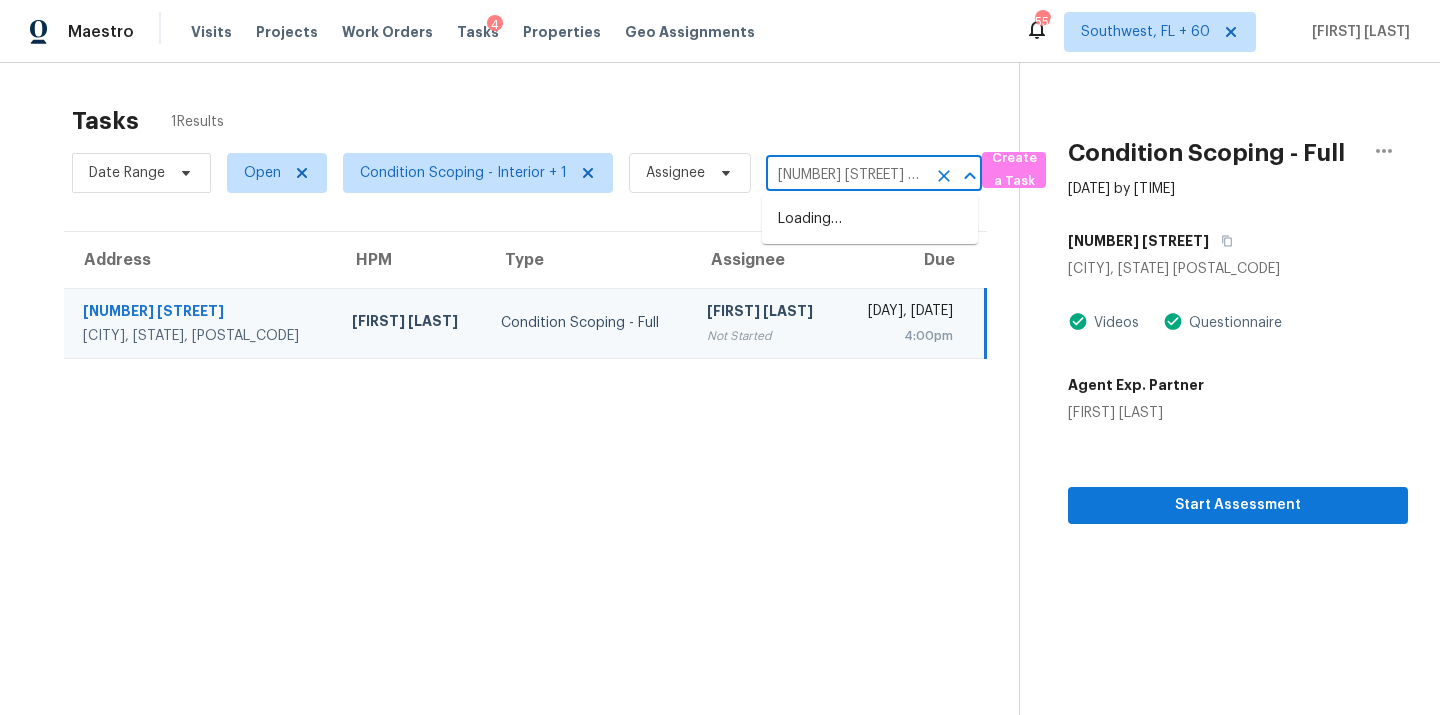 scroll, scrollTop: 0, scrollLeft: 59, axis: horizontal 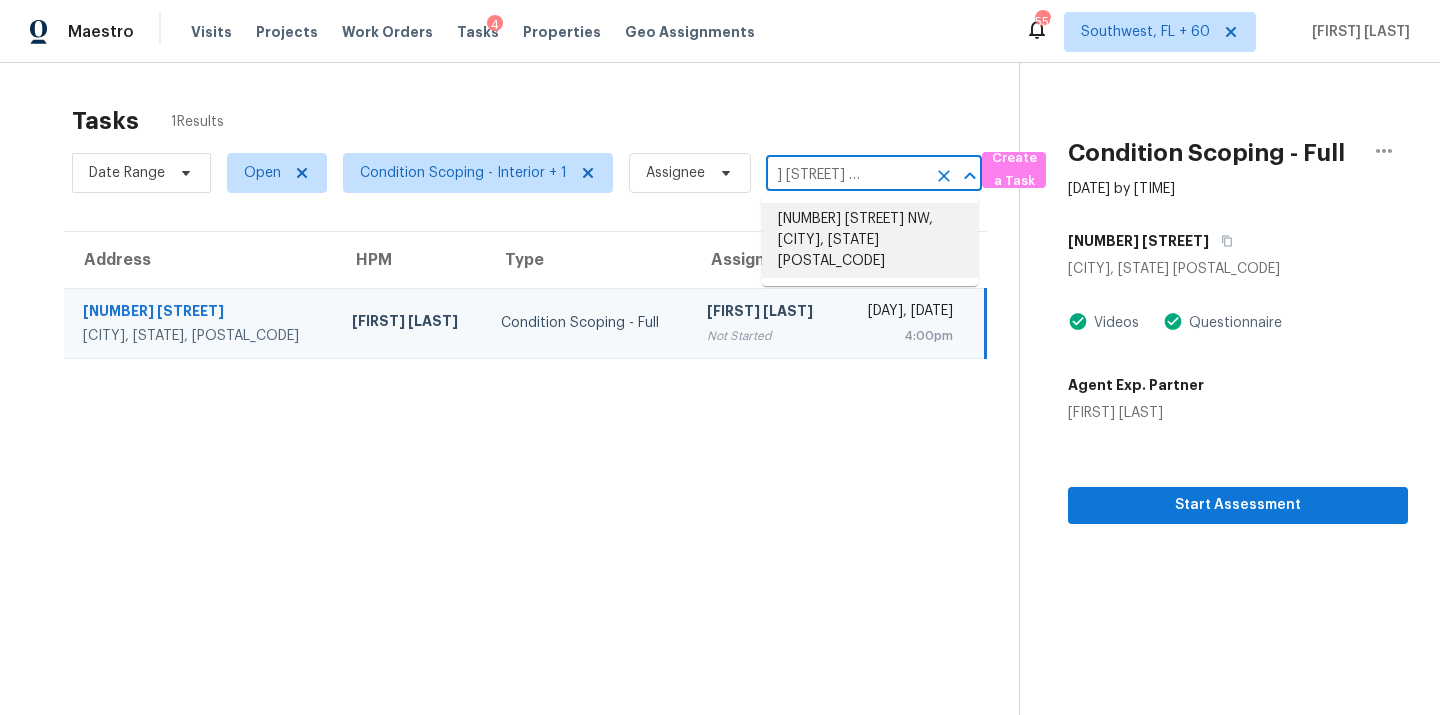 click on "[NUMBER] [STREET] NW, [CITY], [STATE] [POSTAL_CODE]" at bounding box center (870, 240) 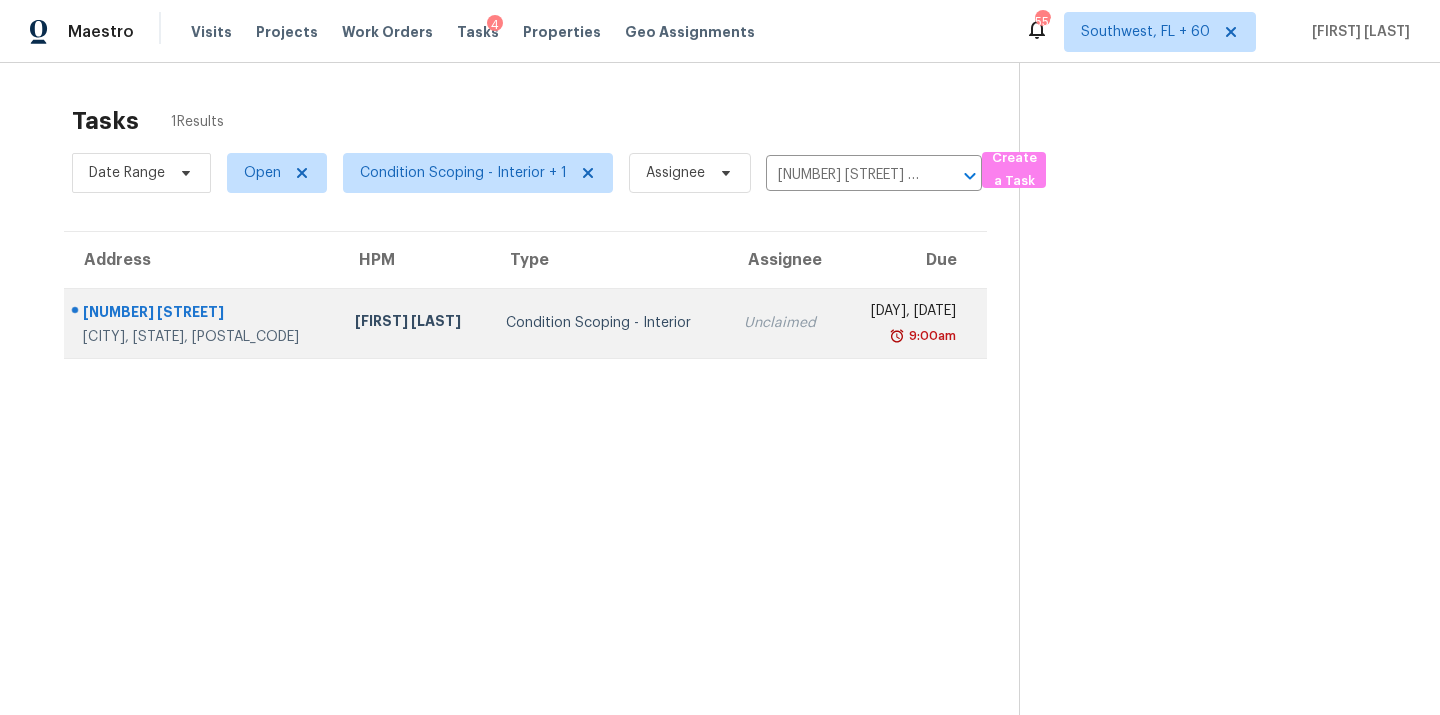 click on "Unclaimed" at bounding box center (785, 323) 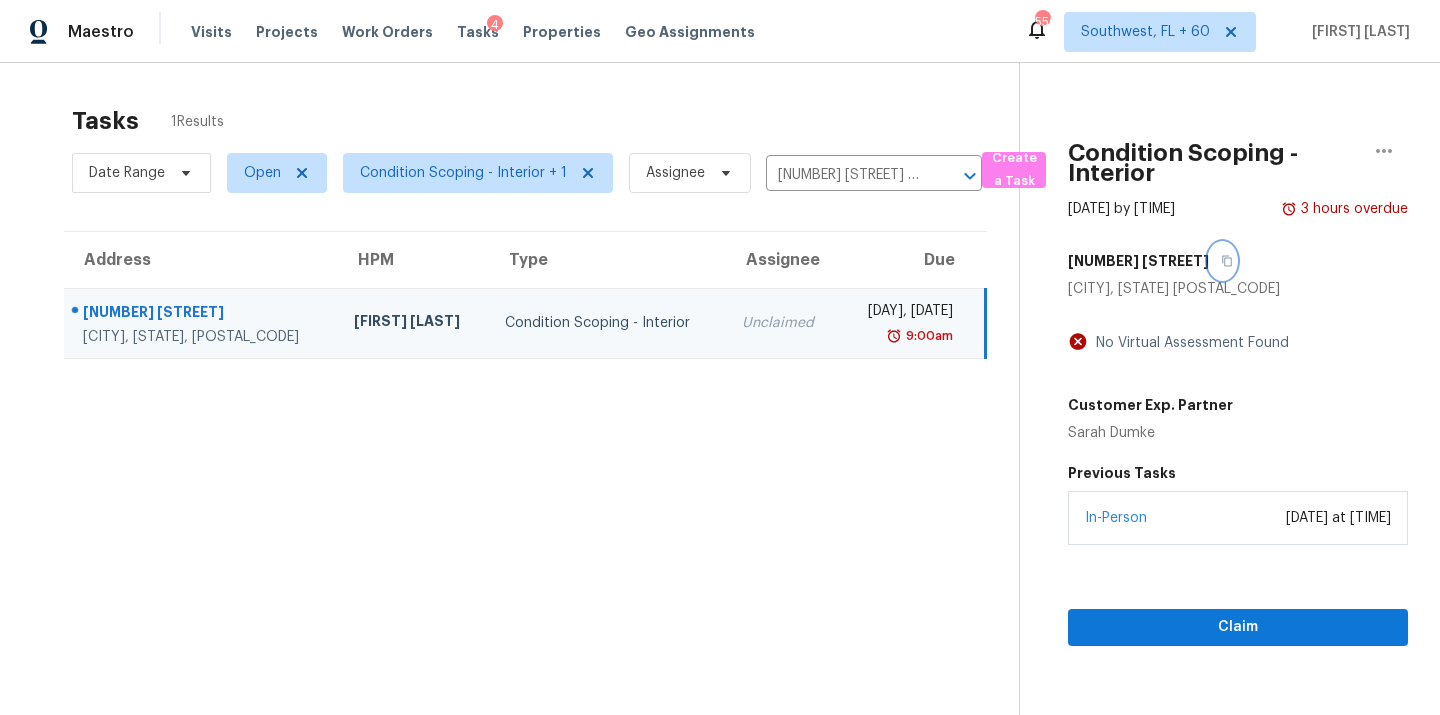 click at bounding box center (1222, 261) 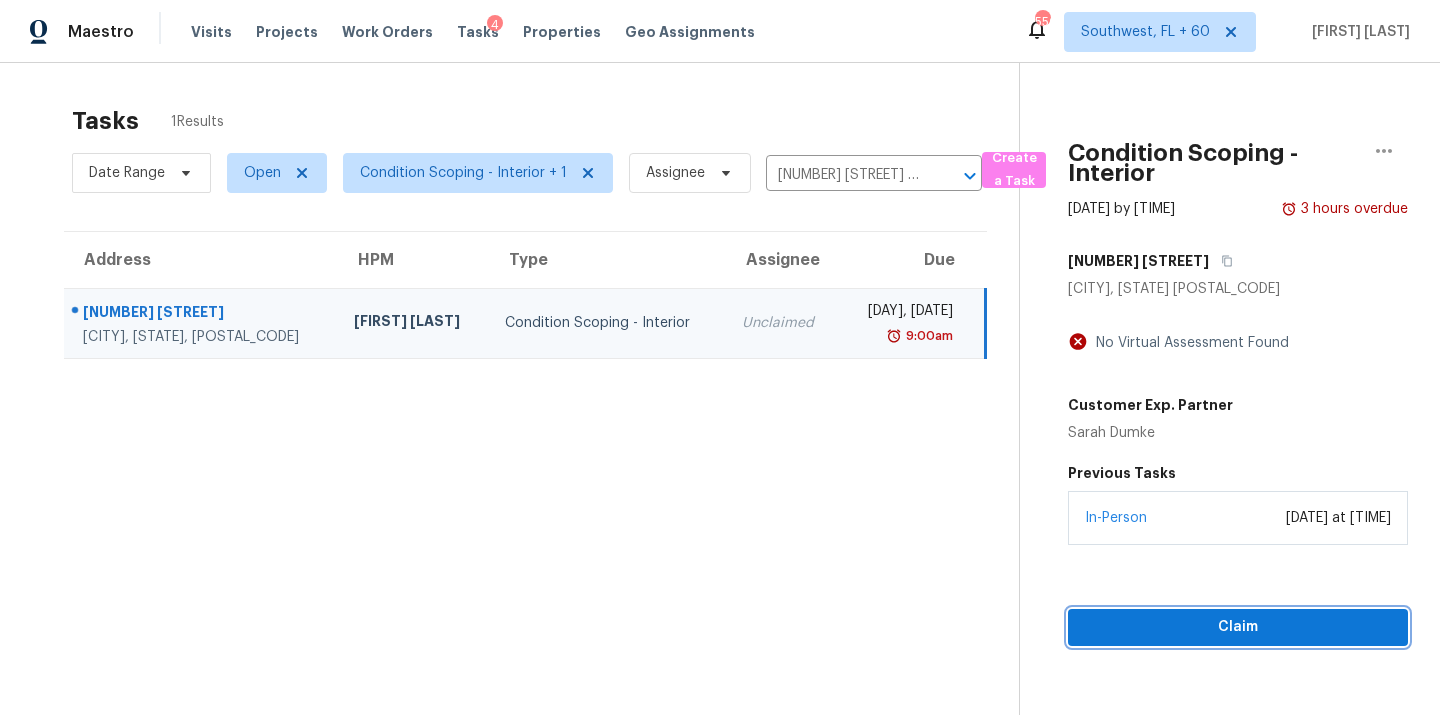 click on "Claim" at bounding box center (1238, 627) 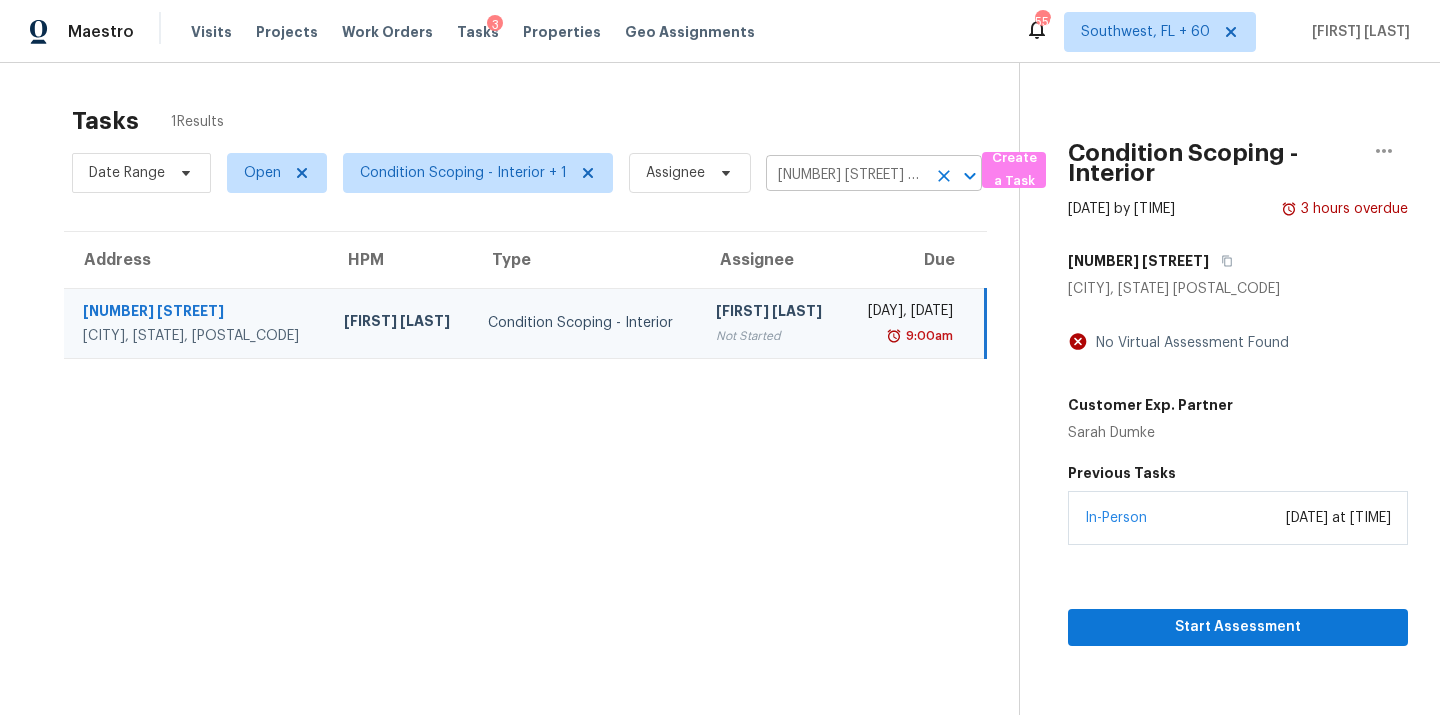 click on "[NUMBER] [STREET] NW, [CITY], [STATE] [POSTAL_CODE]" at bounding box center [846, 175] 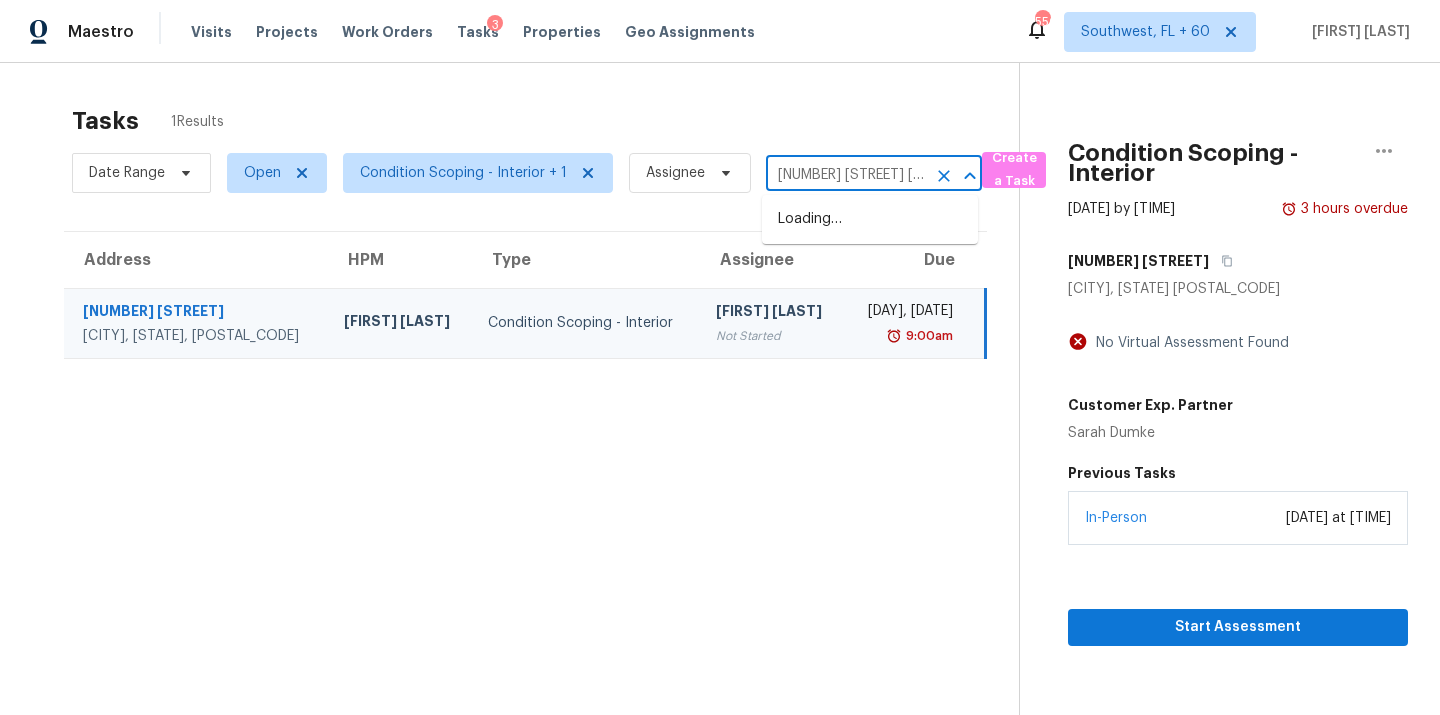 scroll, scrollTop: 0, scrollLeft: 102, axis: horizontal 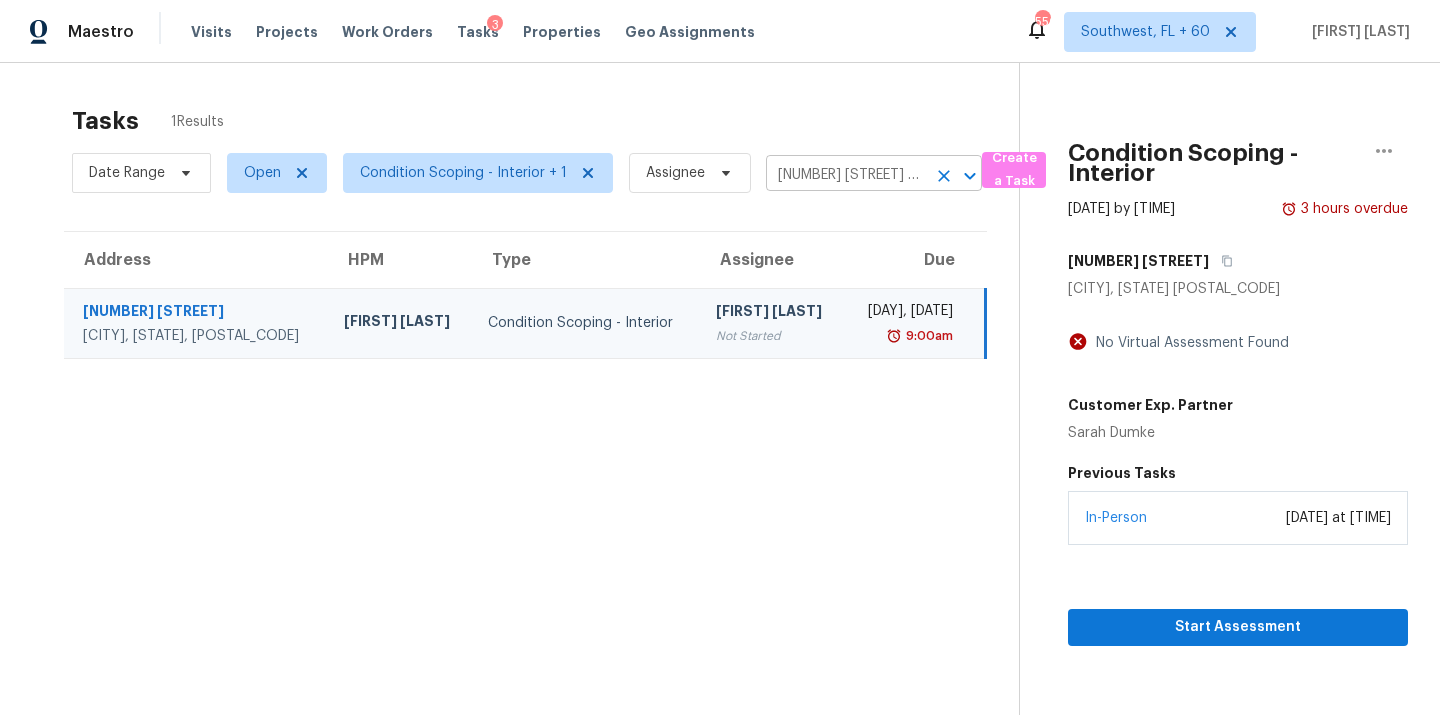 click on "[NUMBER] [STREET] NW, [CITY], [STATE] [POSTAL_CODE]" at bounding box center [846, 175] 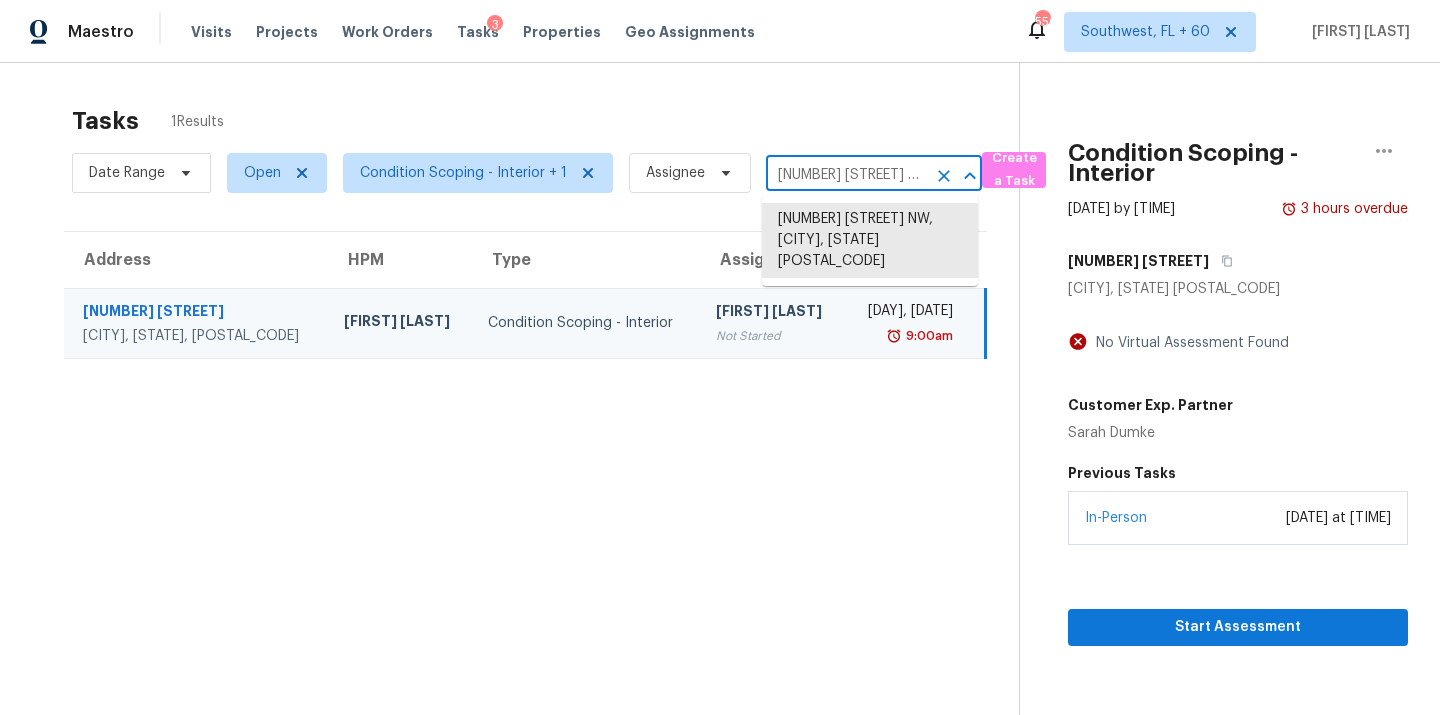 paste on "[NUMBER] [STREET] [CITY], [STATE], [POSTAL_CODE]" 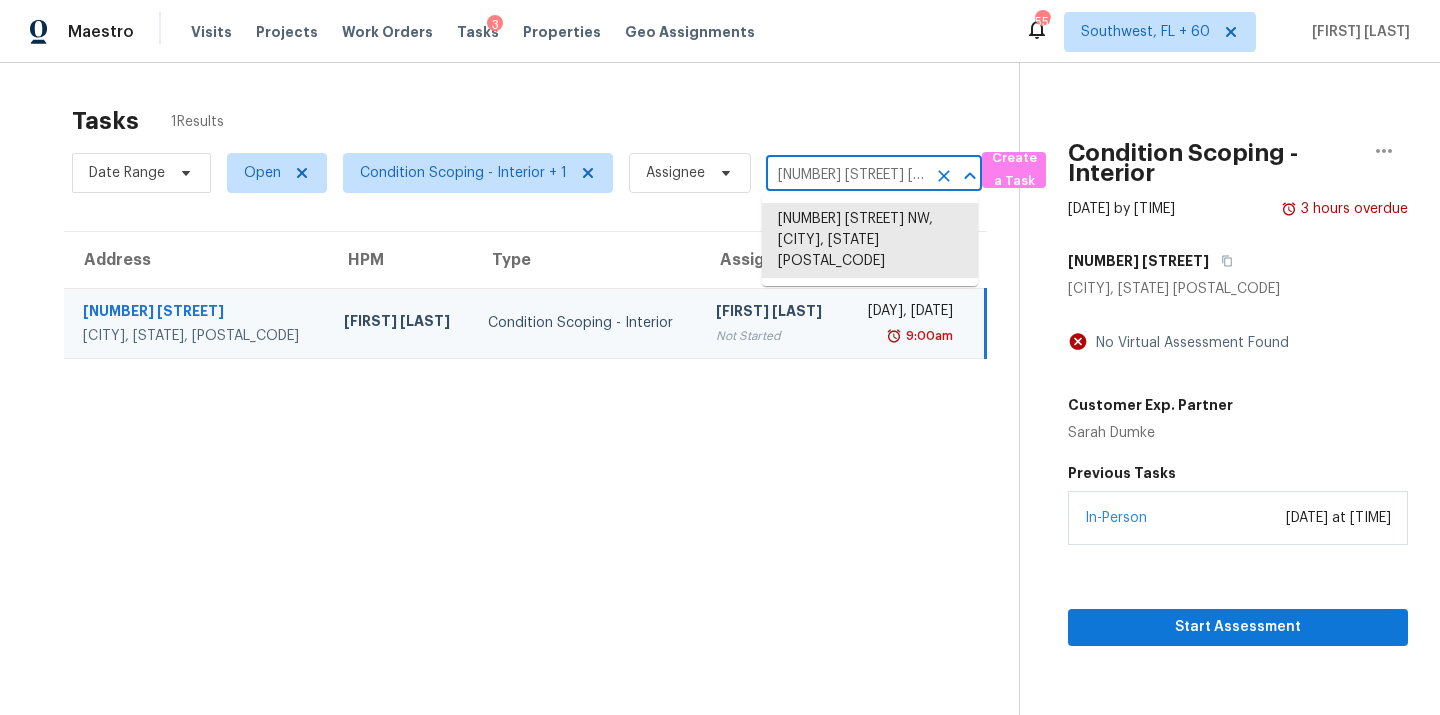 scroll, scrollTop: 0, scrollLeft: 102, axis: horizontal 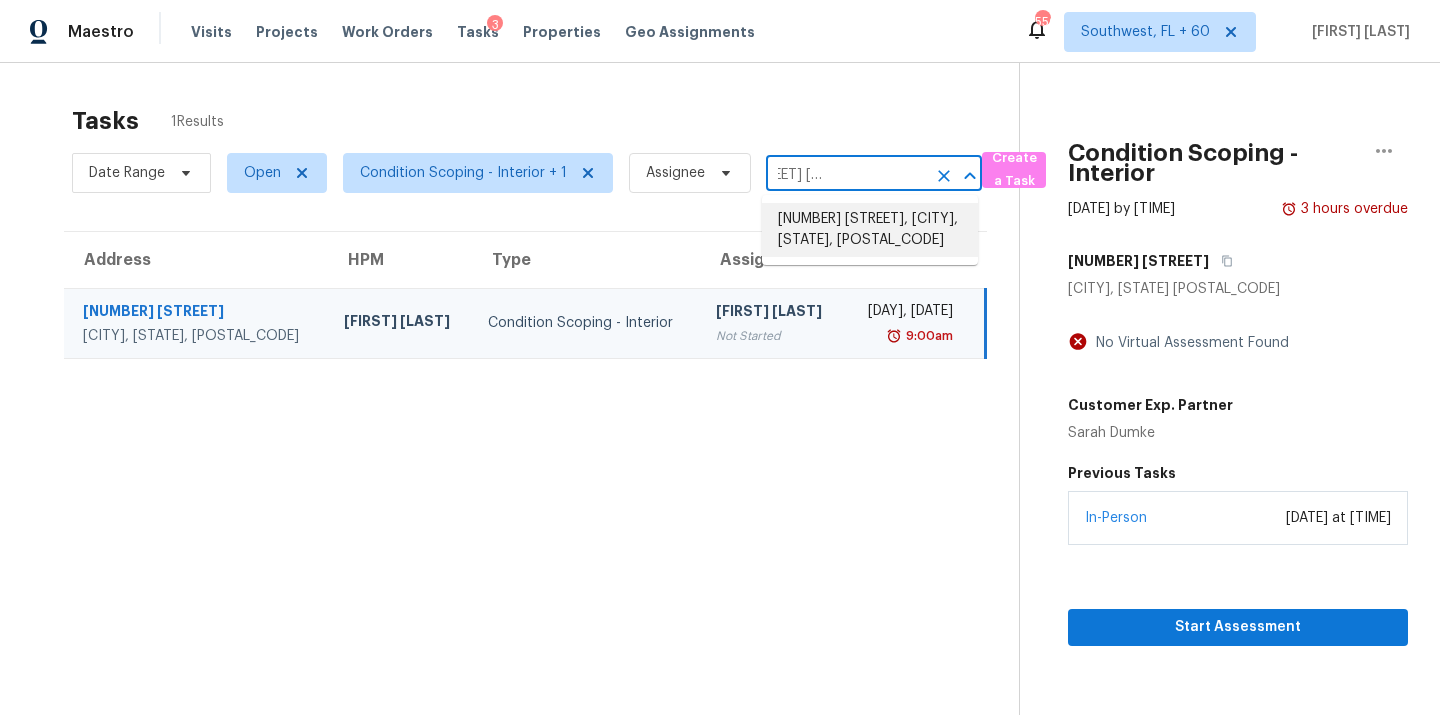 click on "[NUMBER] [STREET], [CITY], [STATE], [POSTAL_CODE]" at bounding box center [870, 230] 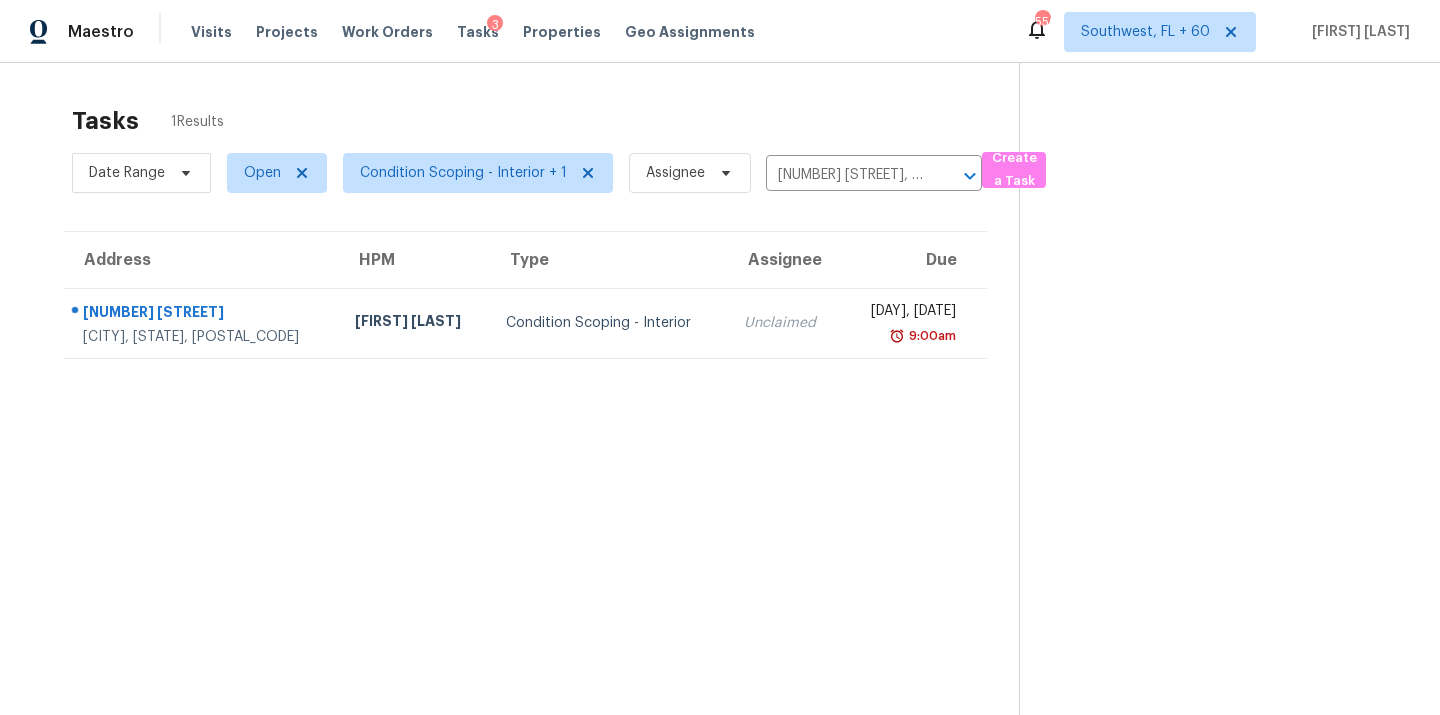 click on "Unclaimed" at bounding box center (785, 323) 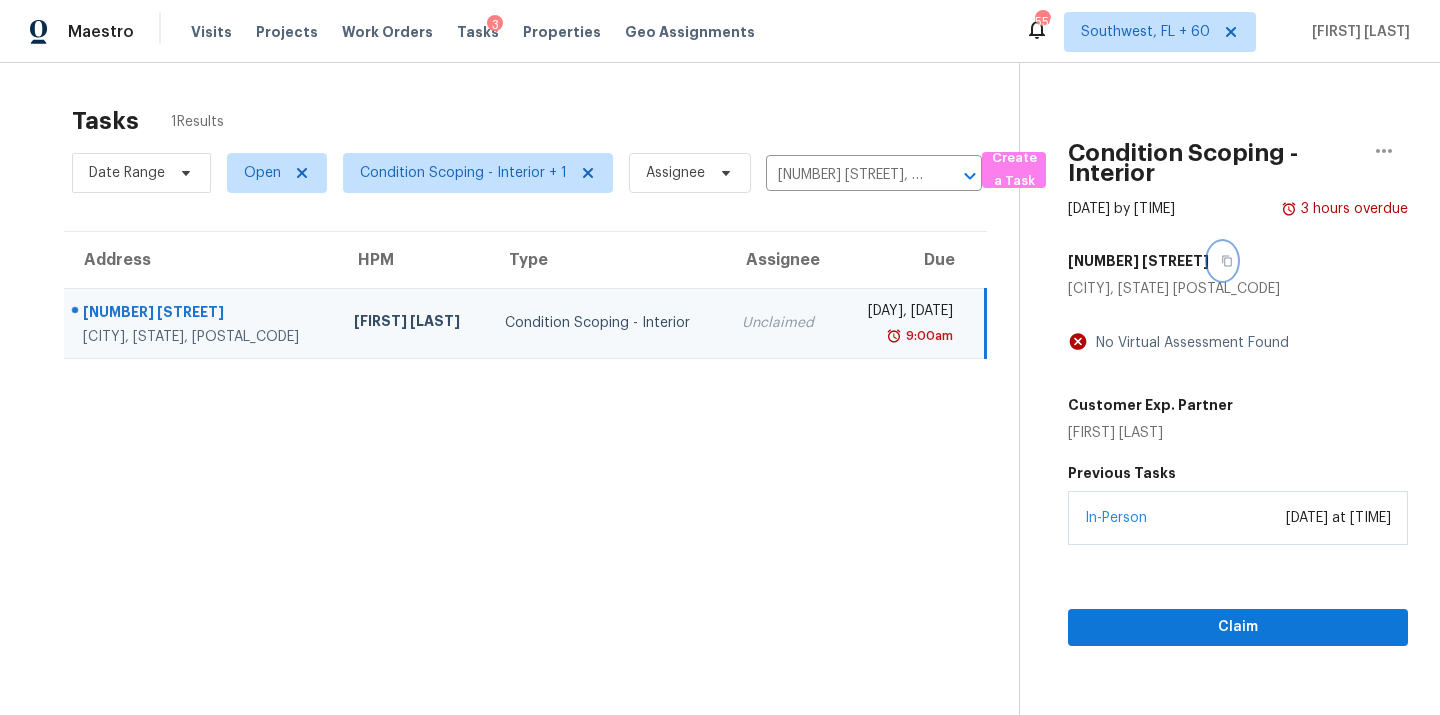click 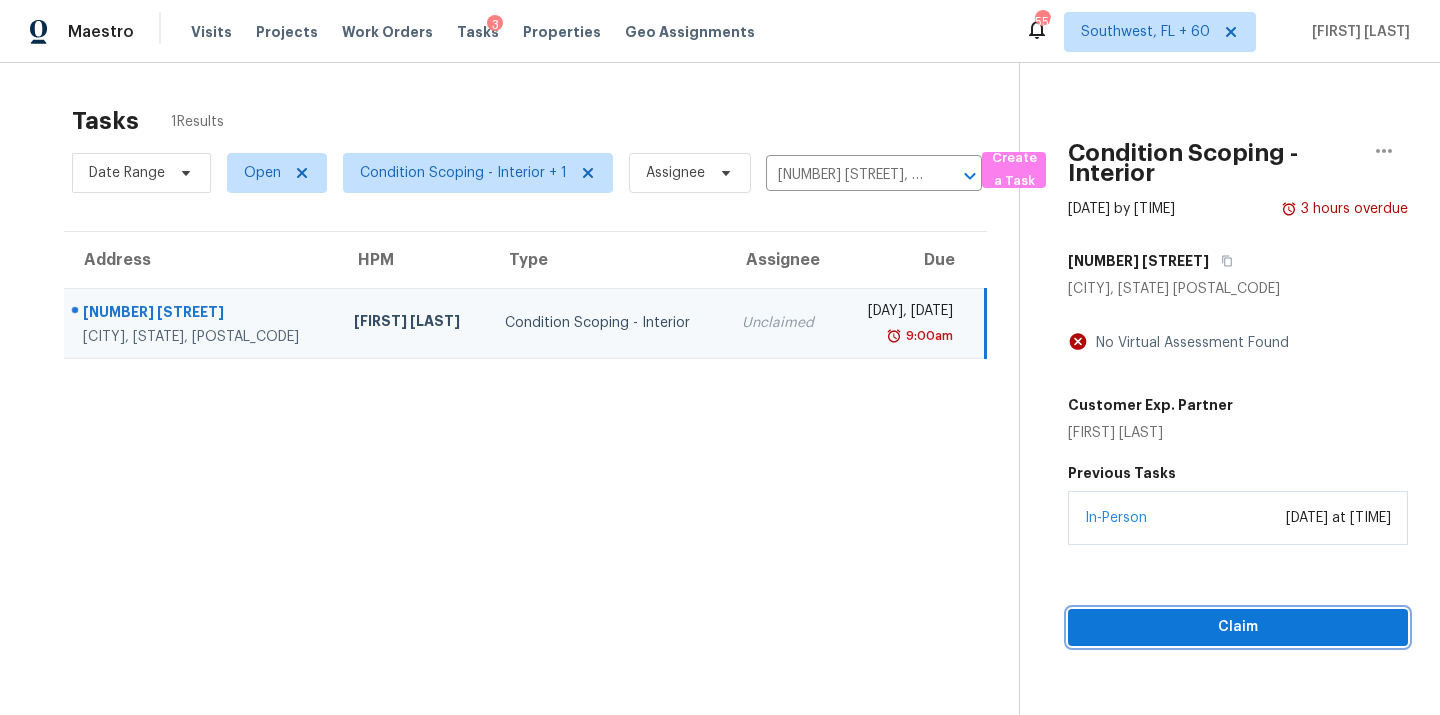 click on "Claim" at bounding box center [1238, 627] 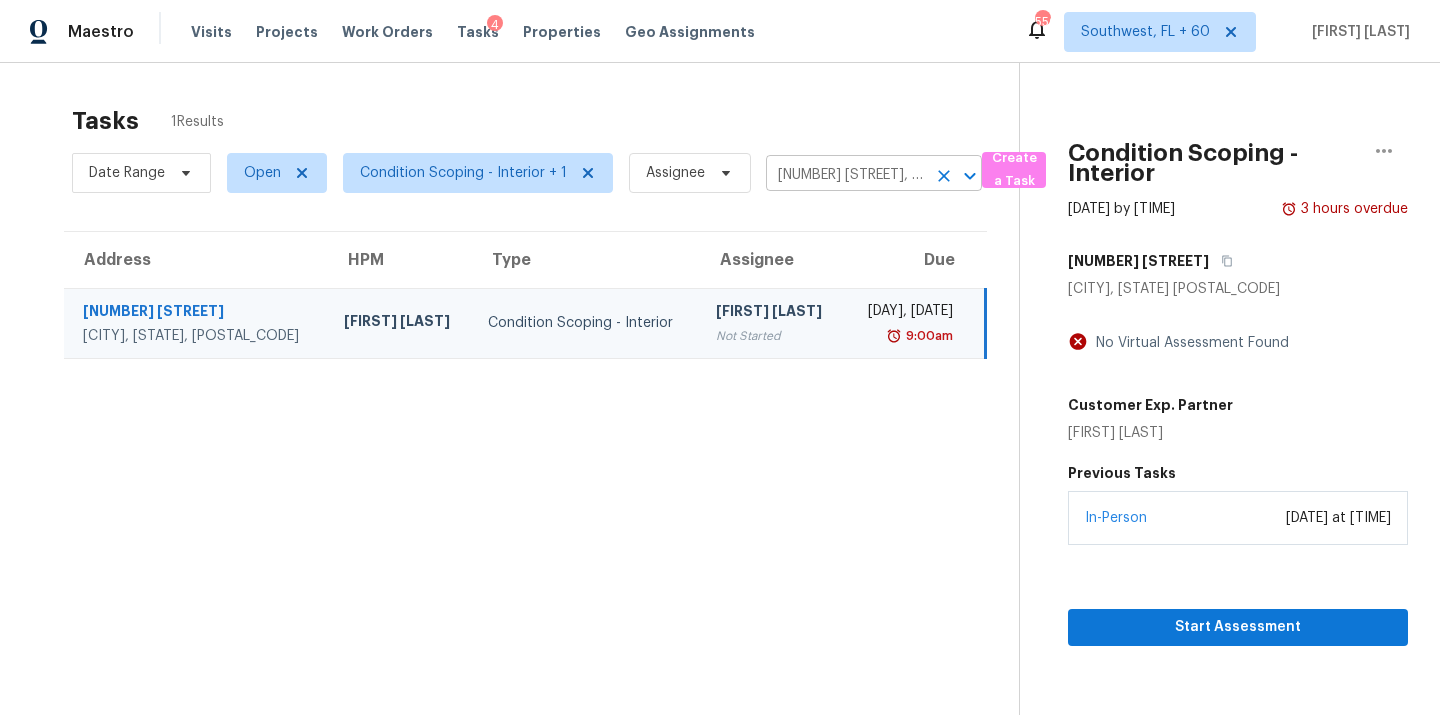 click on "[NUMBER] [STREET], [CITY], [STATE], [POSTAL_CODE]" at bounding box center (846, 175) 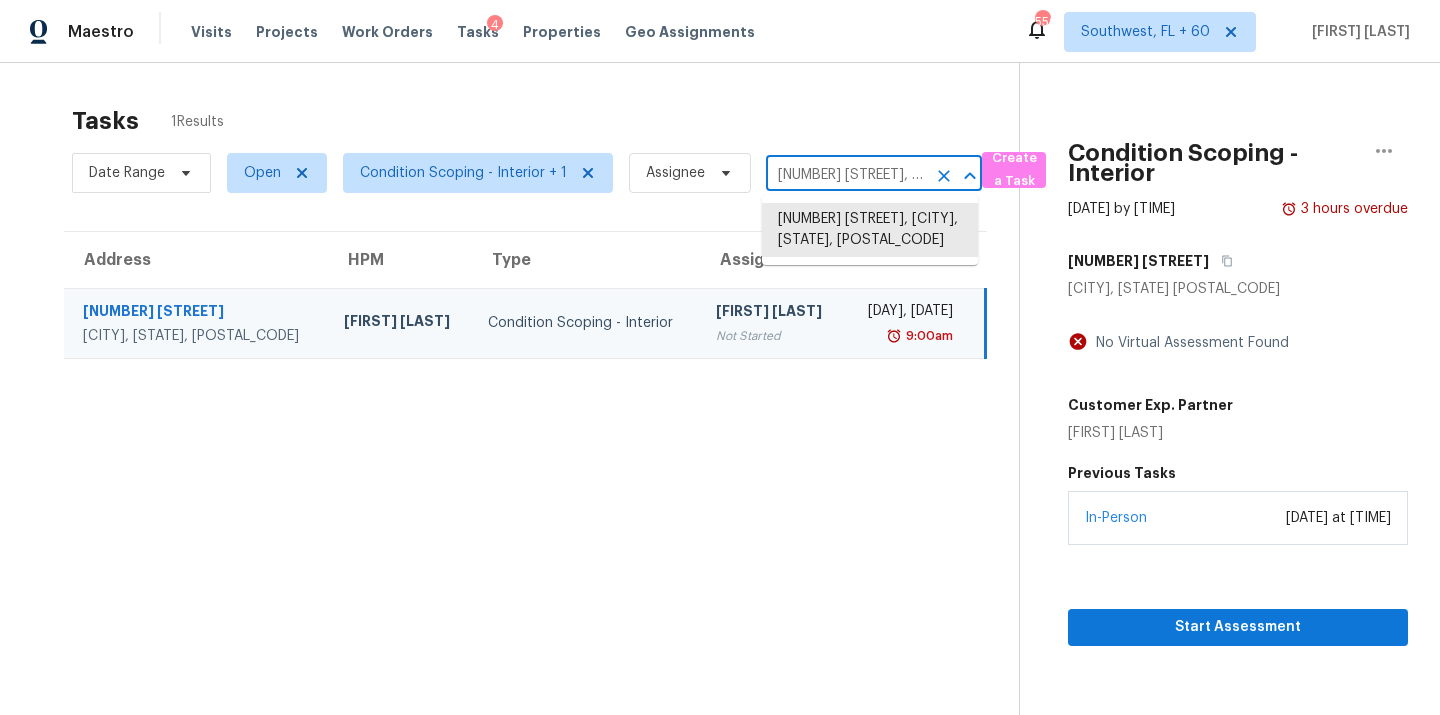 paste on "[NUMBER] [STREET] [CITY], [STATE], [POSTAL_CODE]" 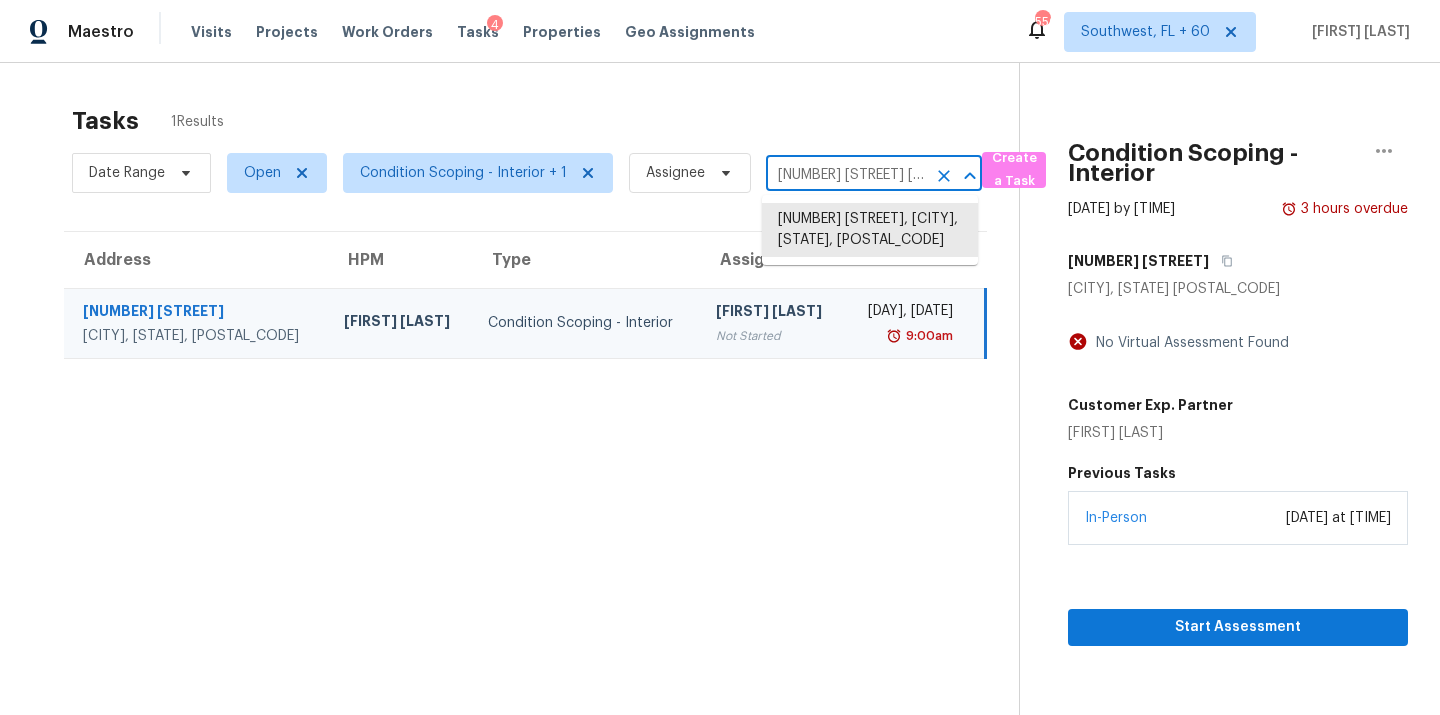 scroll, scrollTop: 0, scrollLeft: 104, axis: horizontal 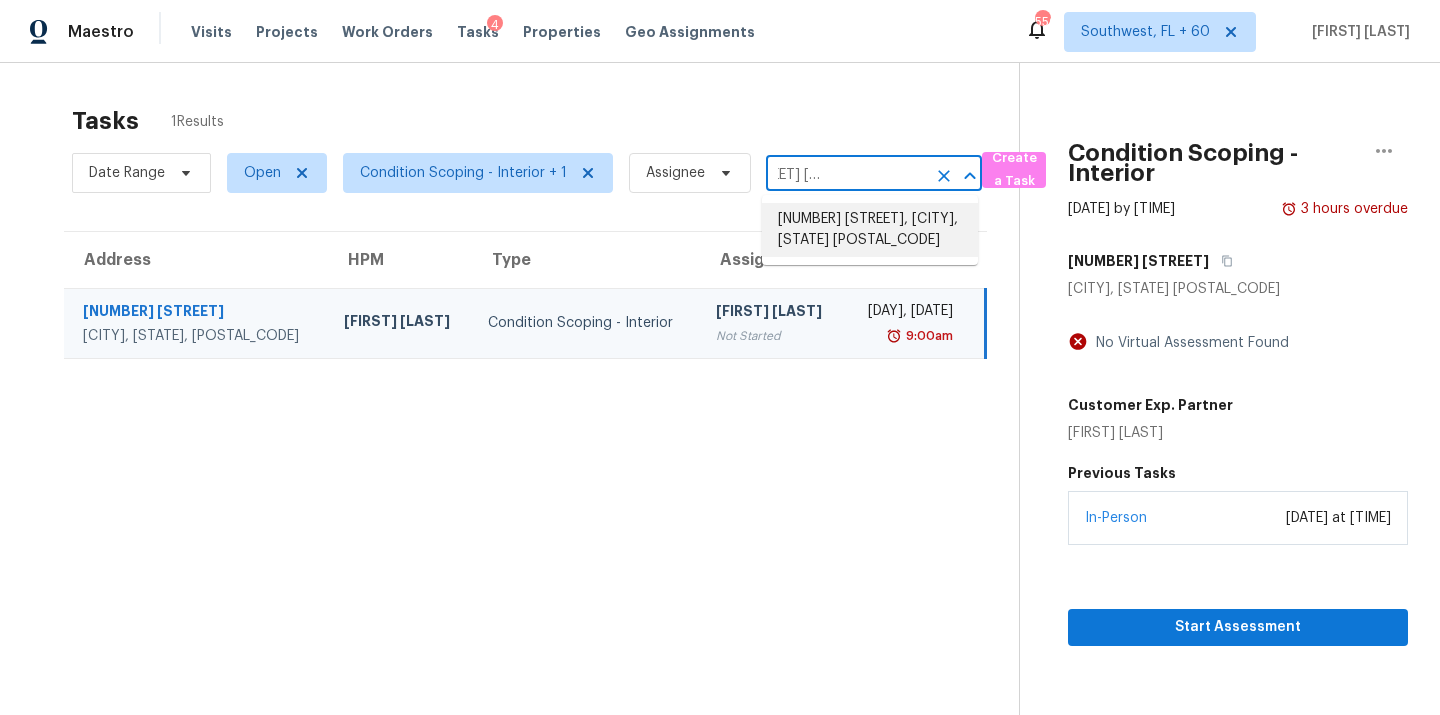 click on "[NUMBER] [STREET], [CITY], [STATE] [POSTAL_CODE]" at bounding box center (870, 230) 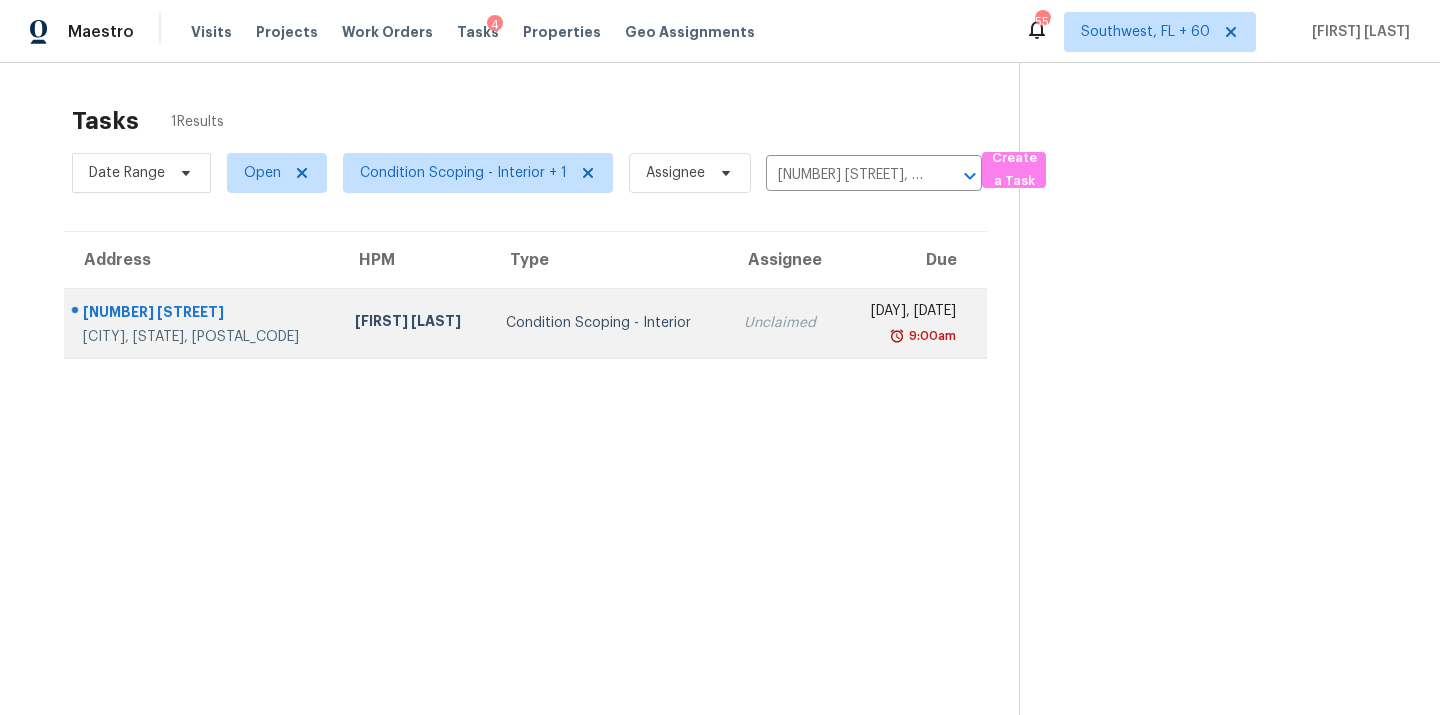 click on "Condition Scoping - Interior" at bounding box center (609, 323) 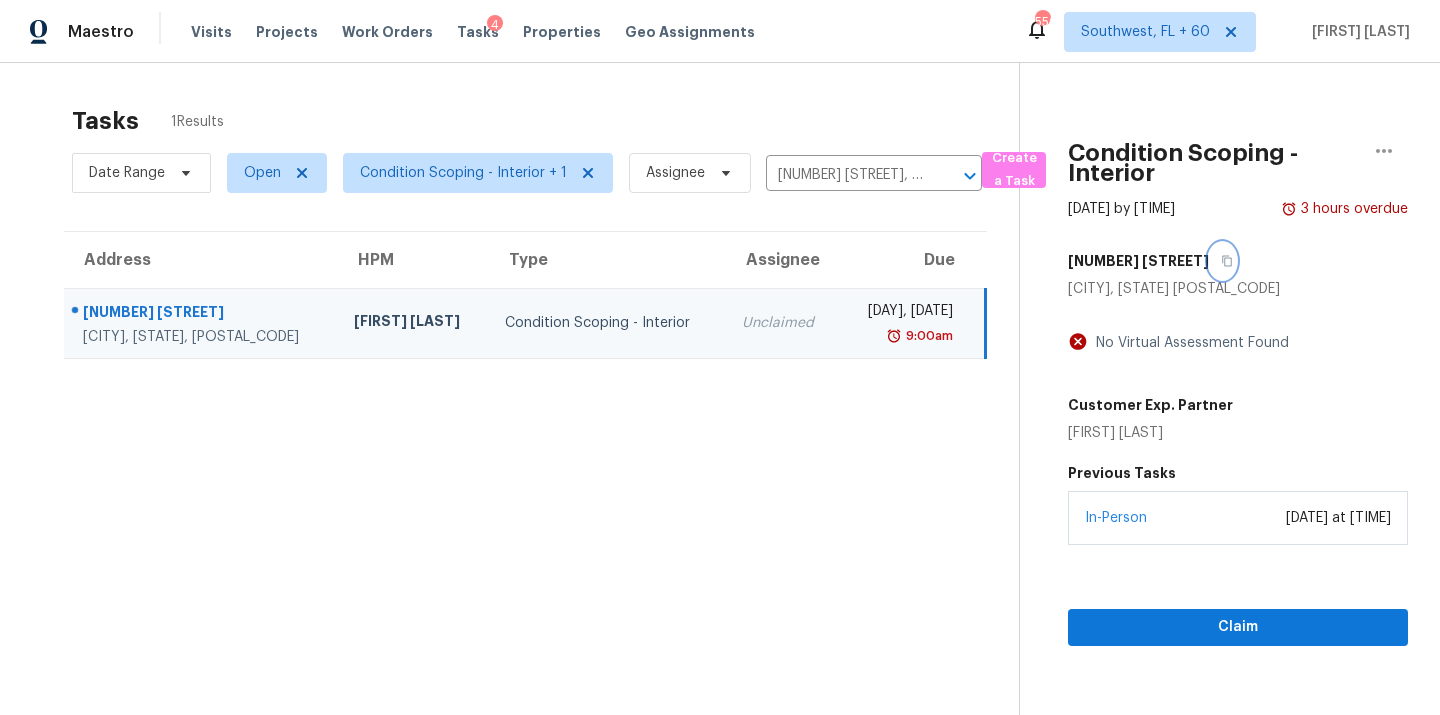 click 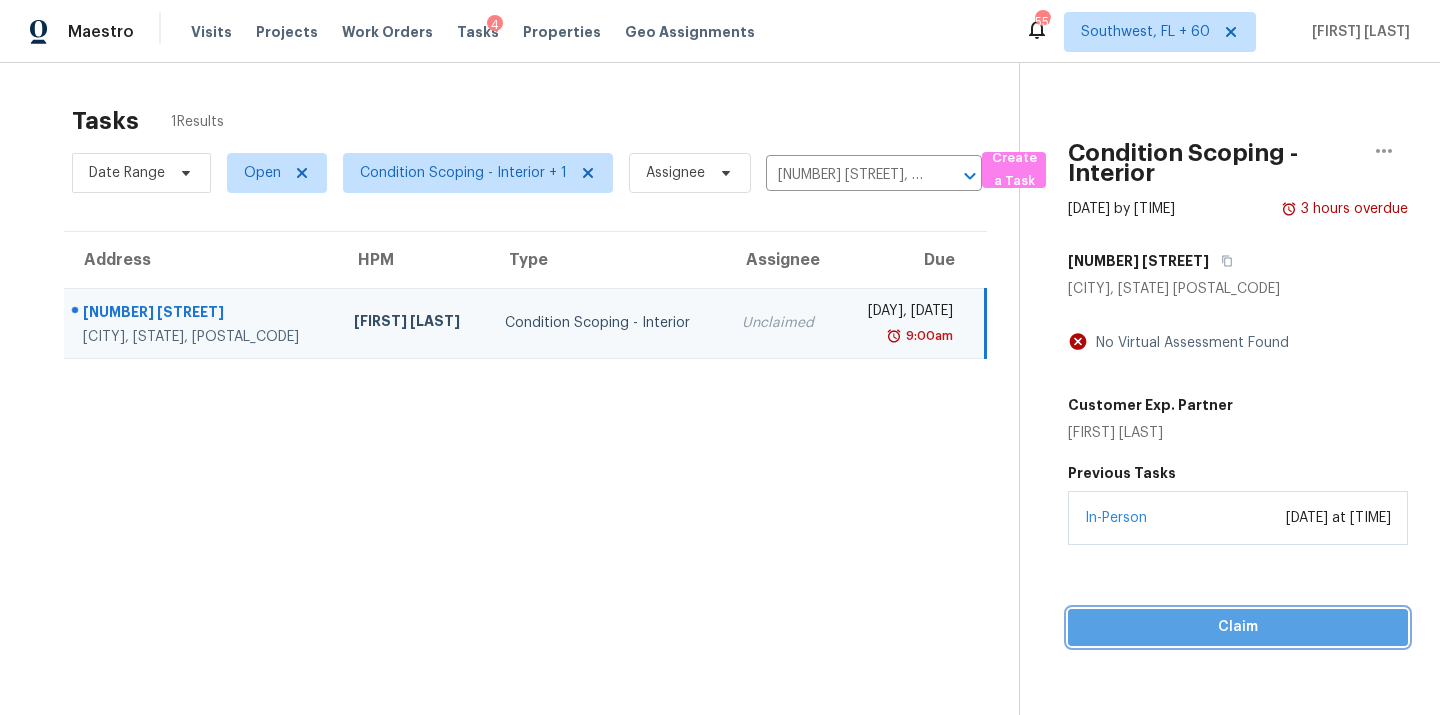click on "Claim" at bounding box center (1238, 627) 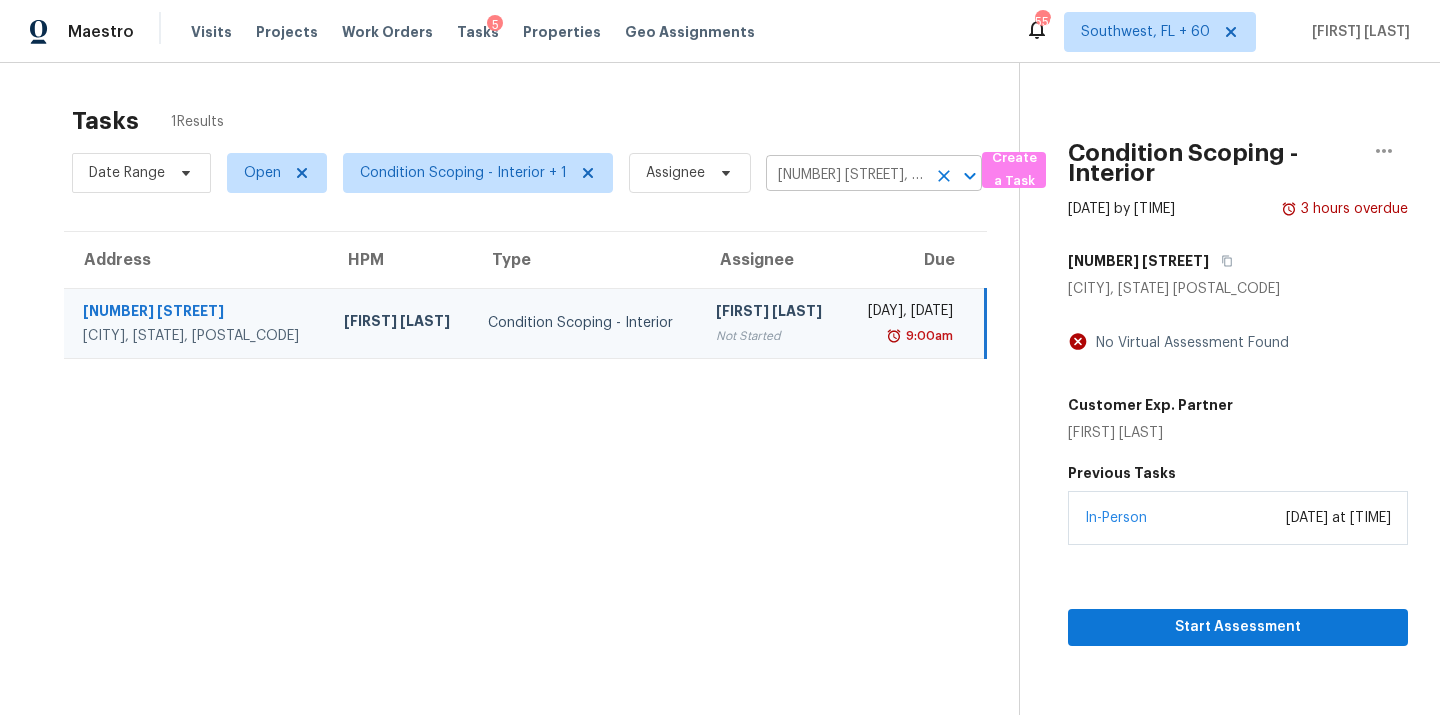 click on "[NUMBER] [STREET], [CITY], [STATE] [POSTAL_CODE]" at bounding box center (846, 175) 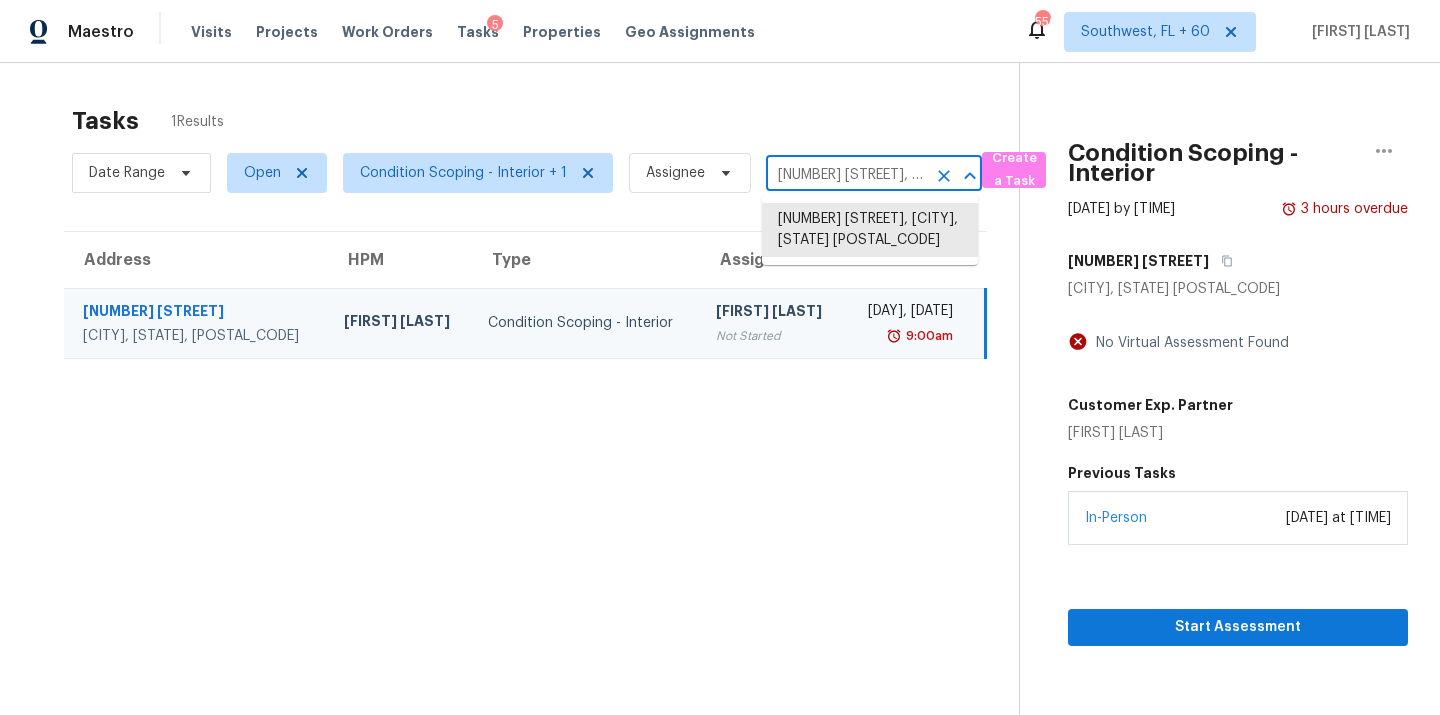 paste on "[NUMBER] [STREET] [CITY], [STATE], [POSTAL_CODE]" 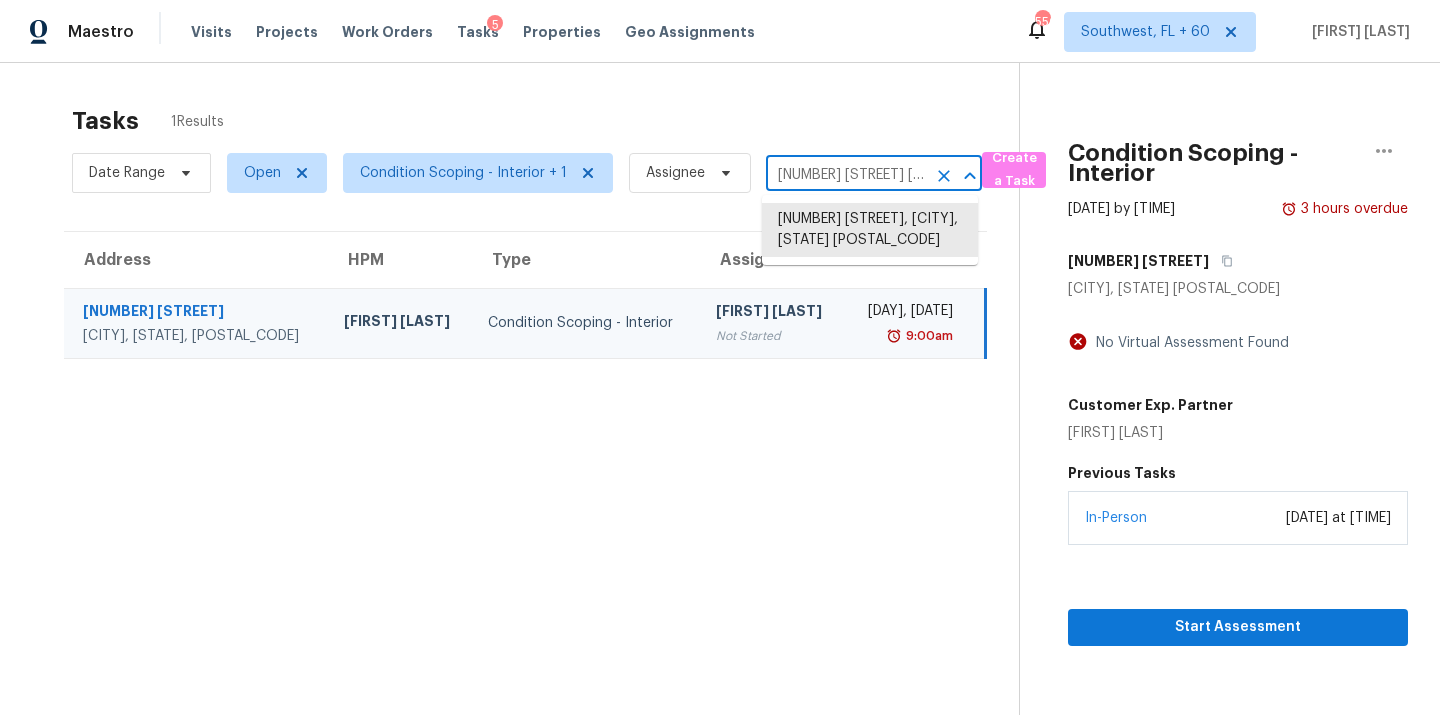 scroll, scrollTop: 0, scrollLeft: 69, axis: horizontal 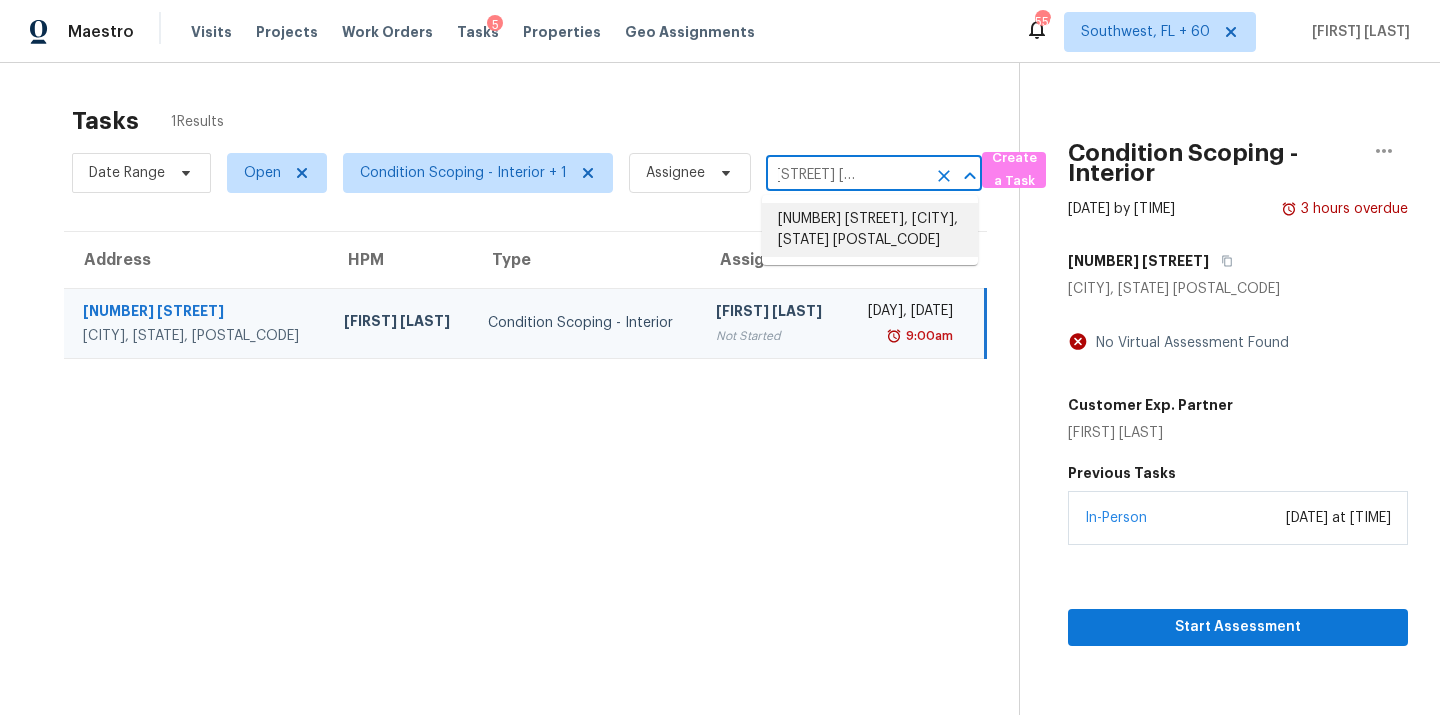 click on "[NUMBER] [STREET], [CITY], [STATE] [POSTAL_CODE]" at bounding box center [870, 230] 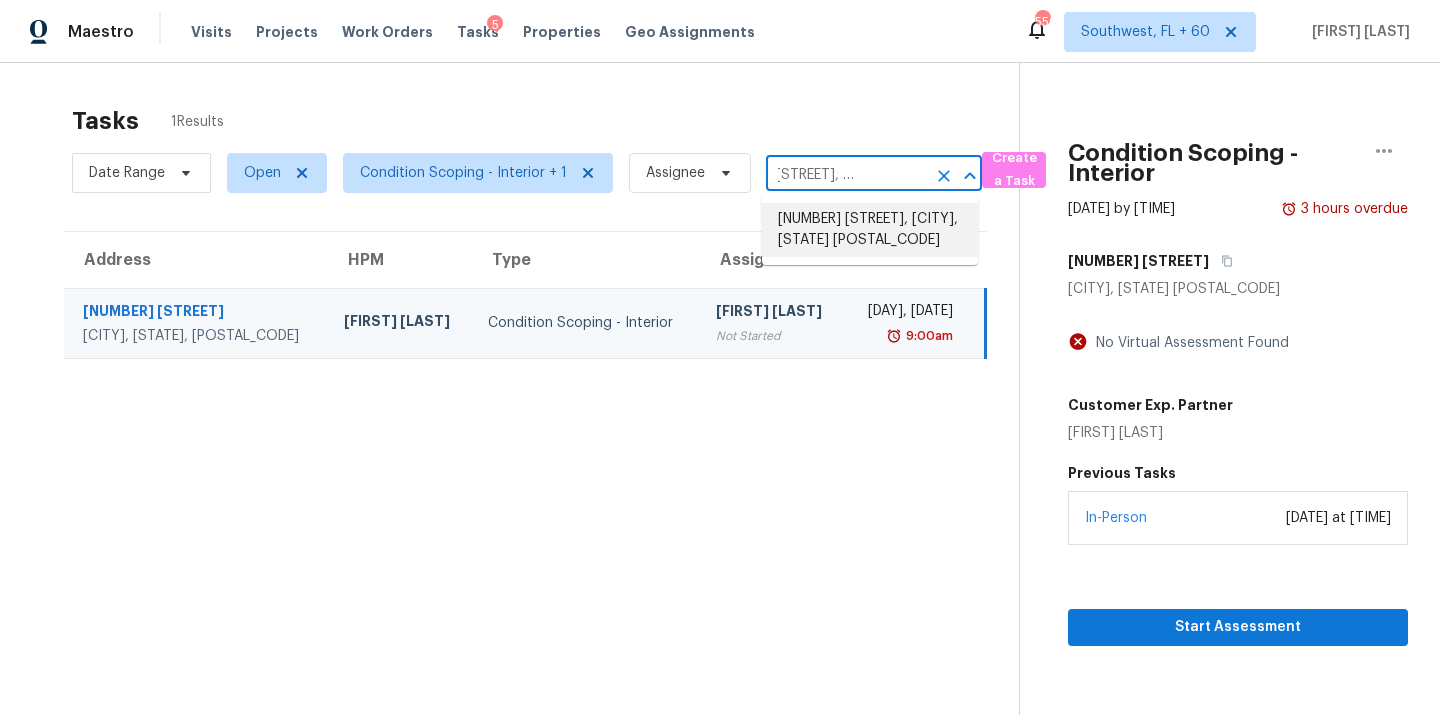 scroll, scrollTop: 0, scrollLeft: 0, axis: both 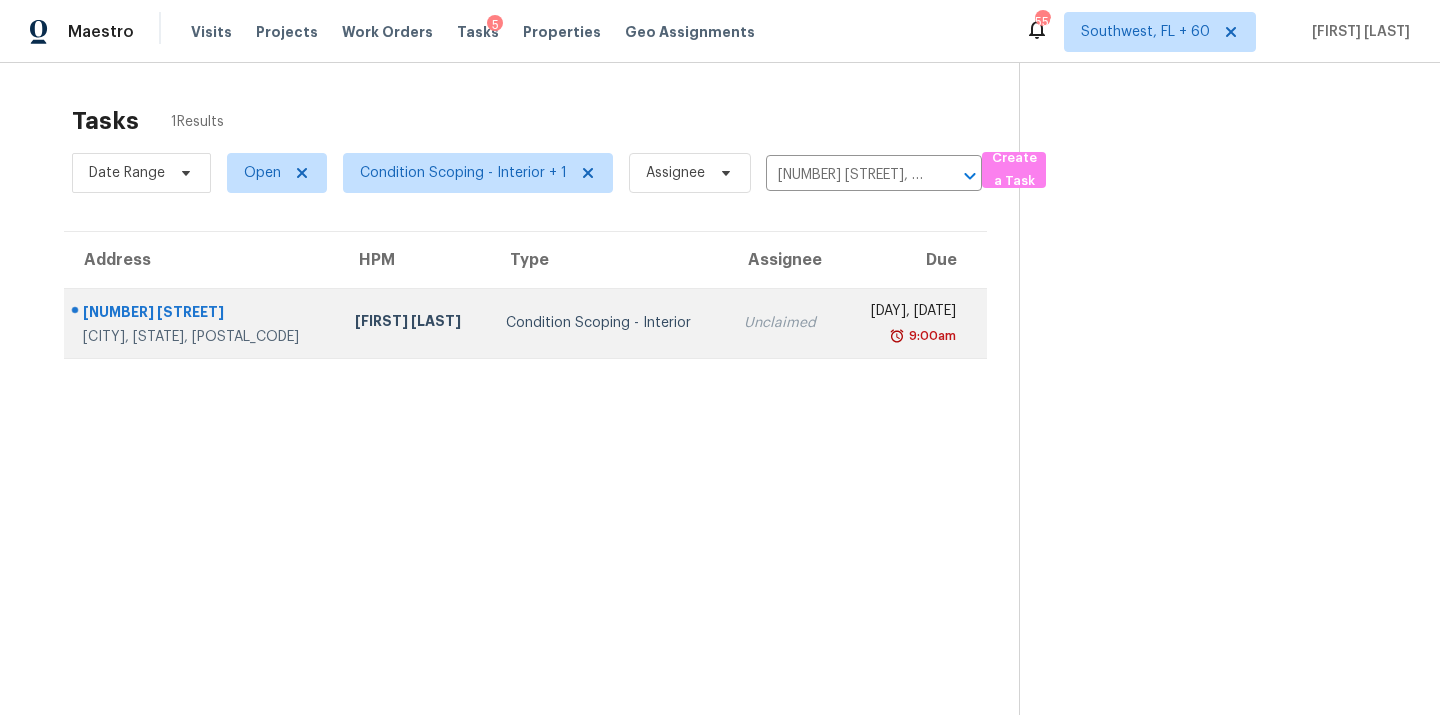click on "Unclaimed" at bounding box center [785, 323] 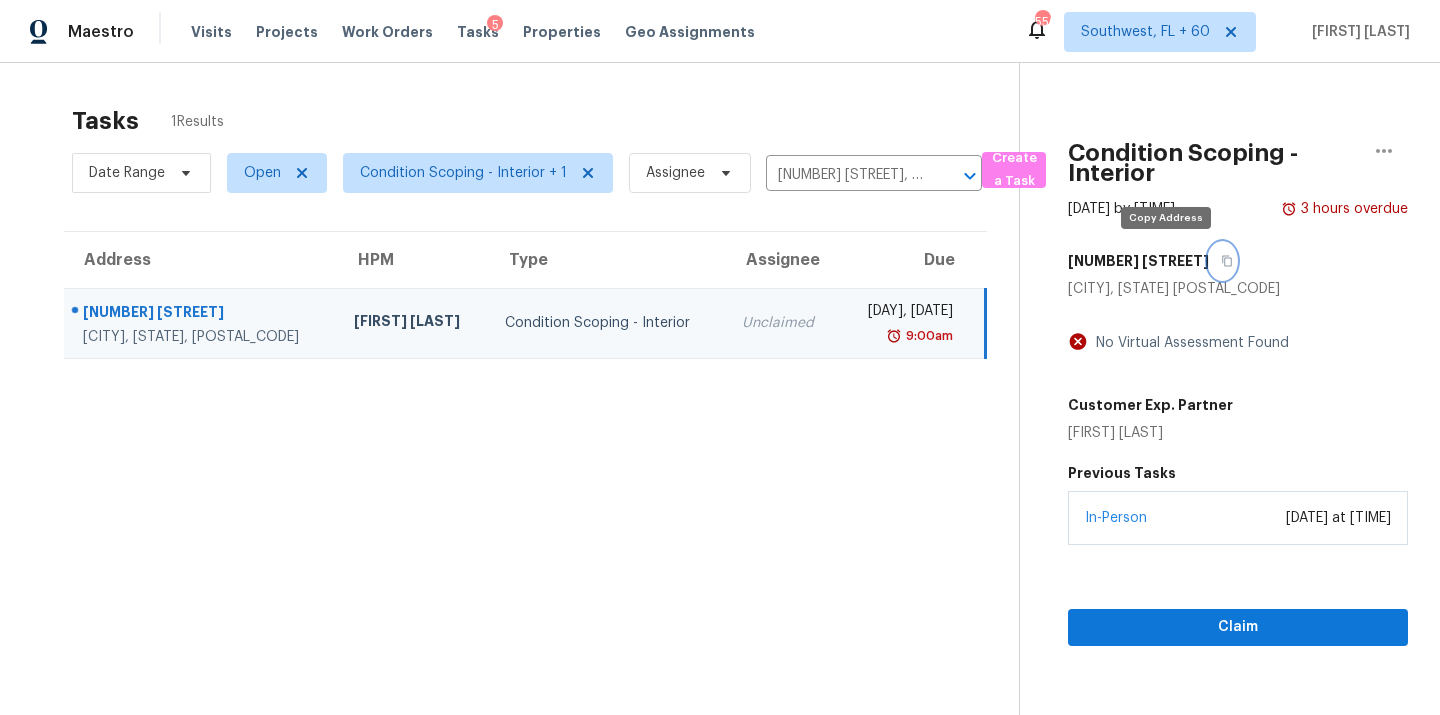click 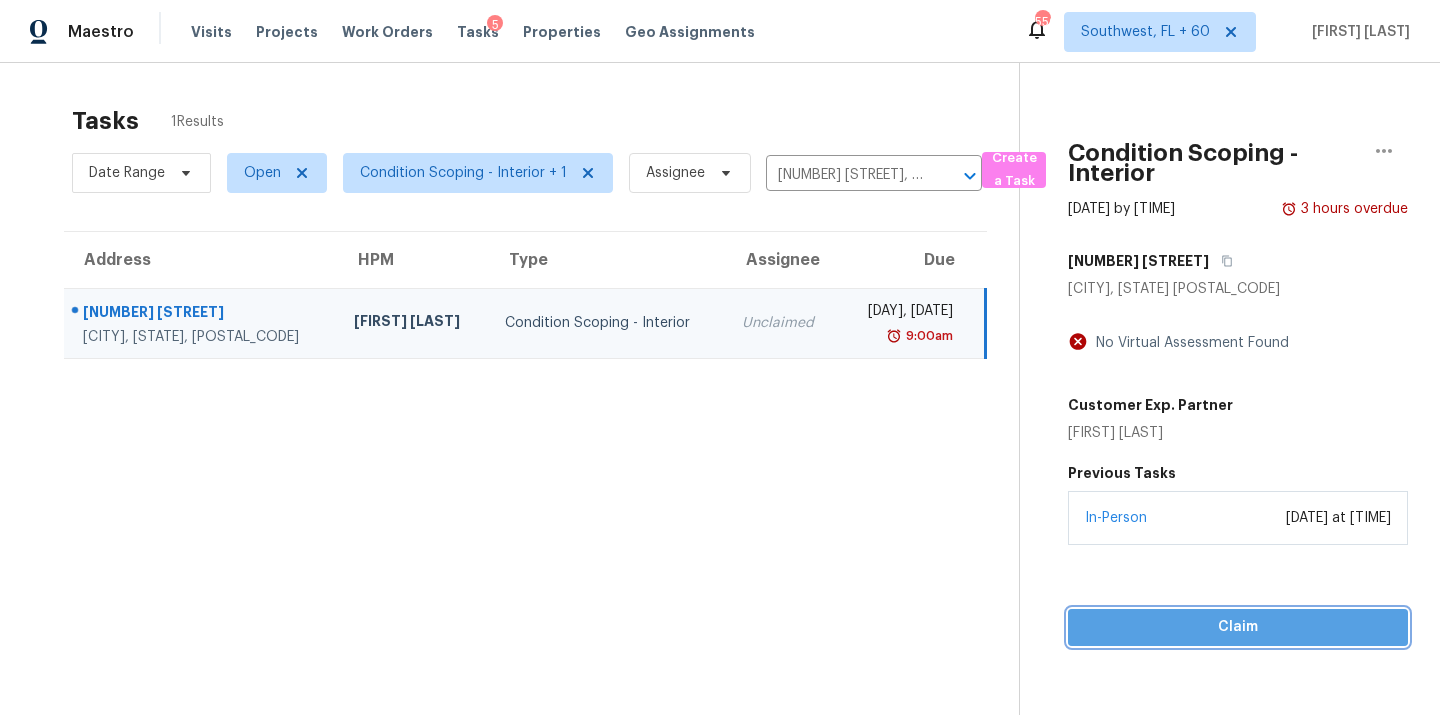 click on "Claim" at bounding box center [1238, 627] 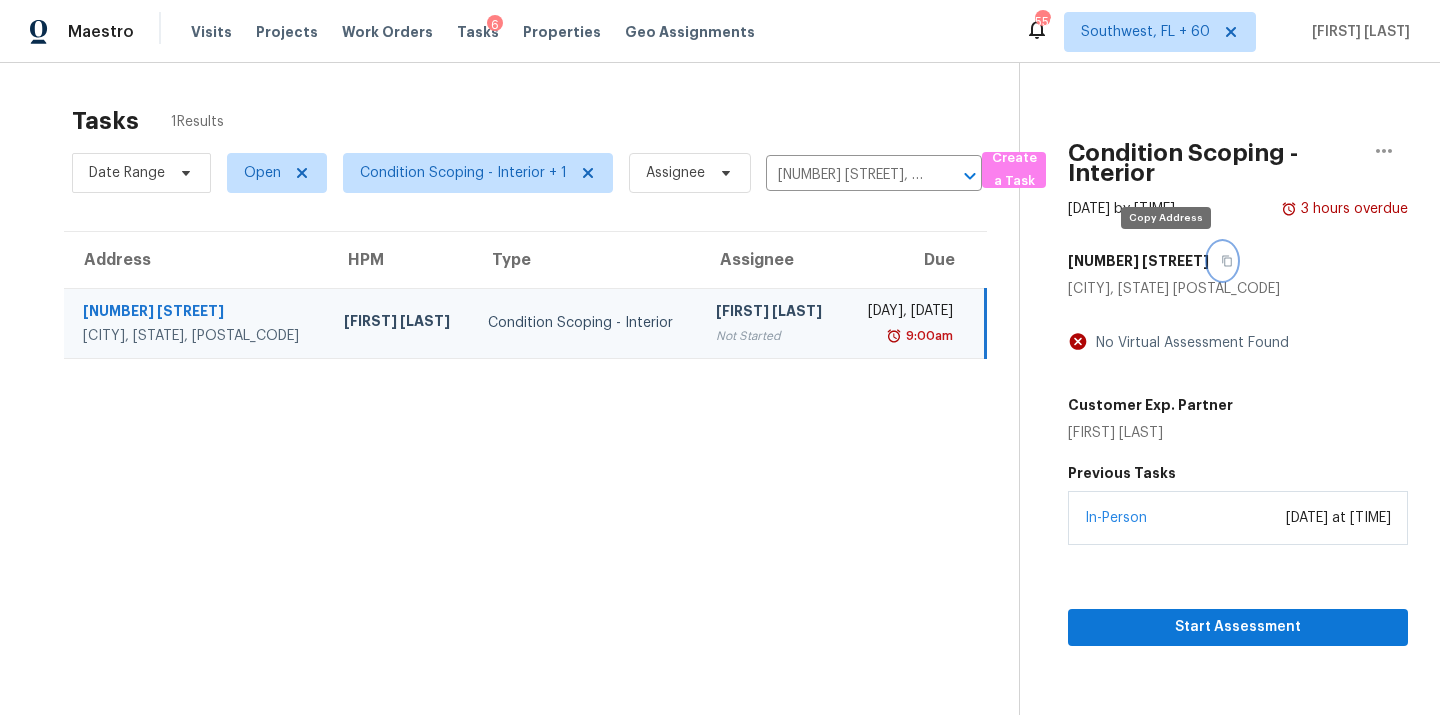click at bounding box center (1222, 261) 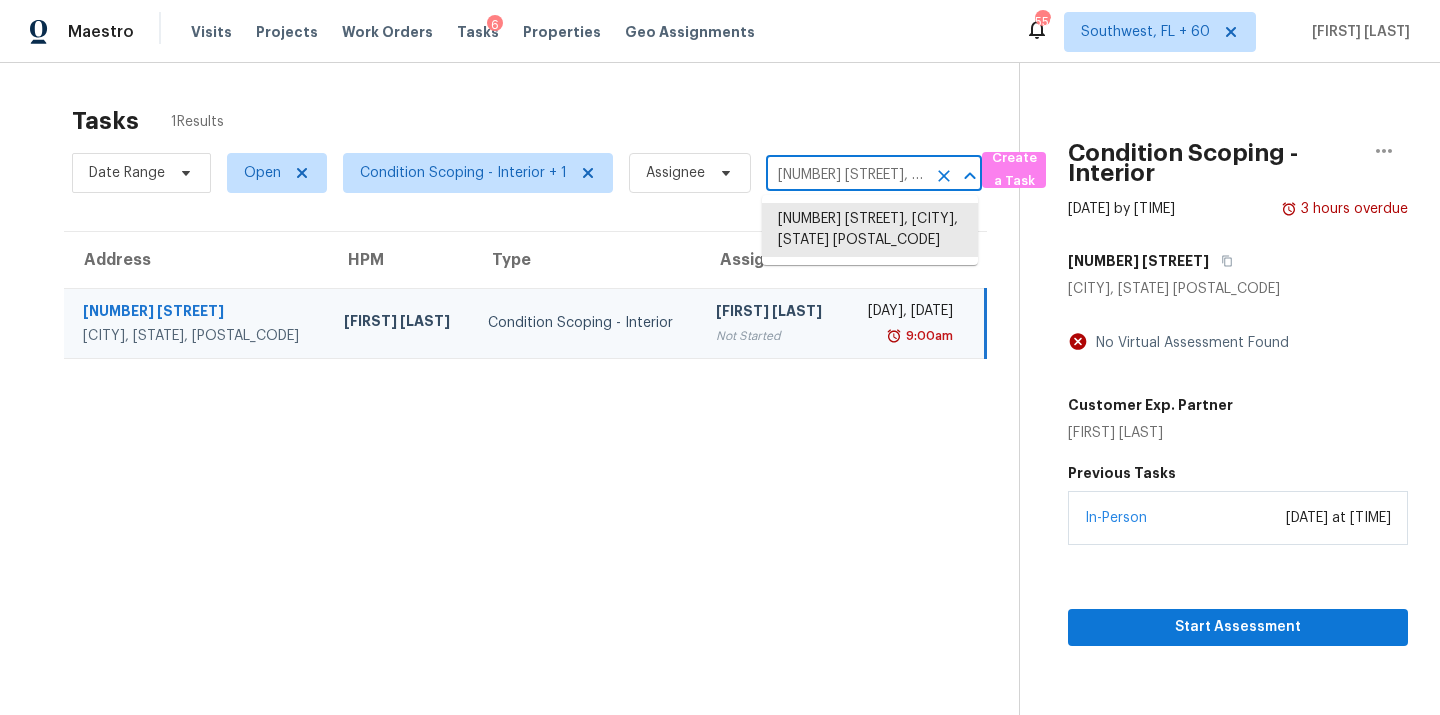 click on "[NUMBER] [STREET], [CITY], [STATE] [POSTAL_CODE]" at bounding box center [846, 175] 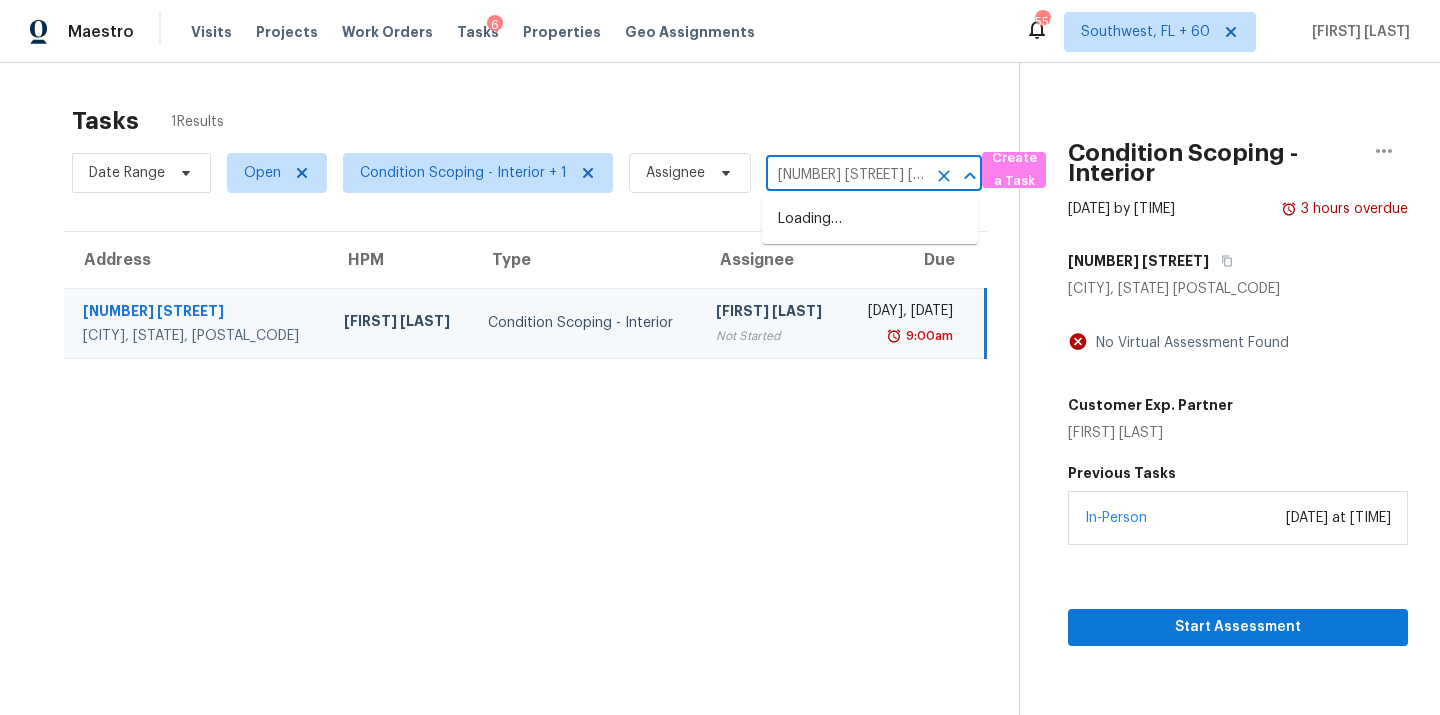 scroll, scrollTop: 0, scrollLeft: 207, axis: horizontal 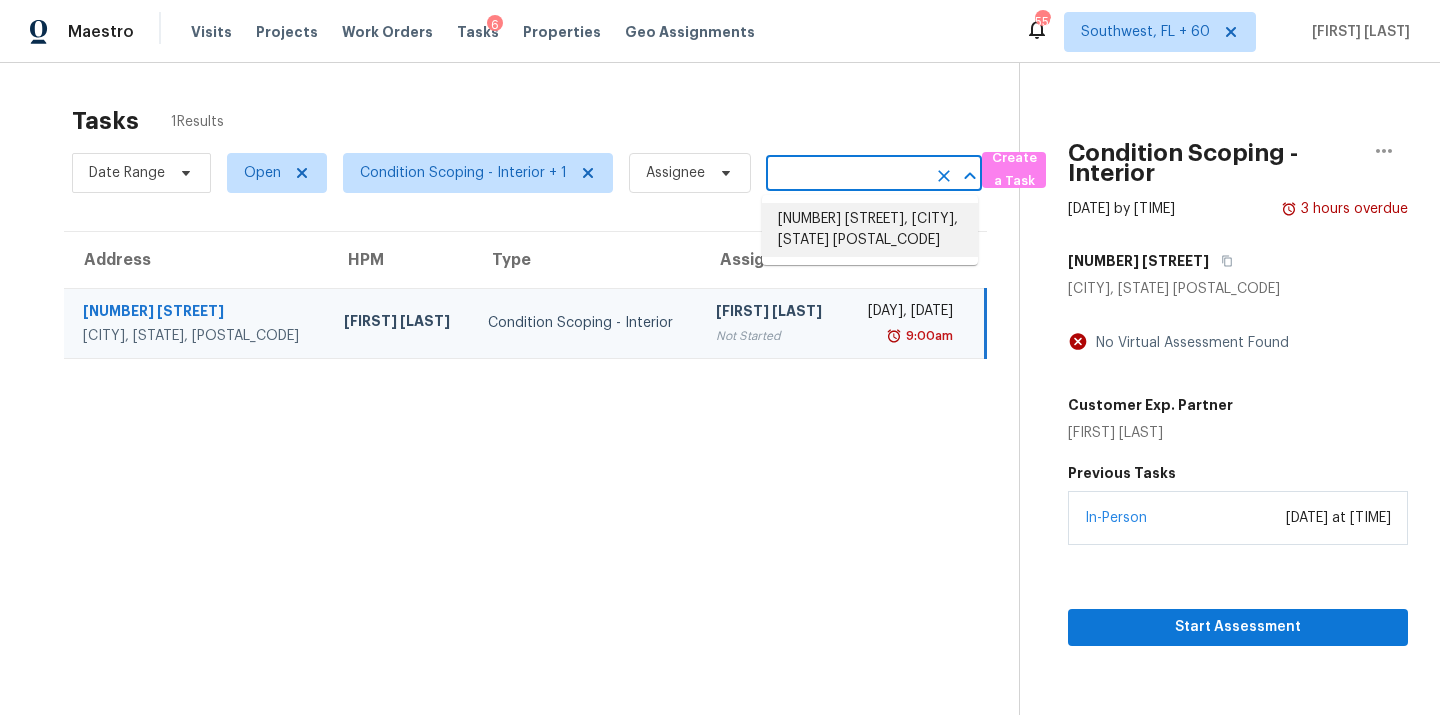 click on "[NUMBER] [STREET], [CITY], [STATE] [POSTAL_CODE]" at bounding box center [870, 230] 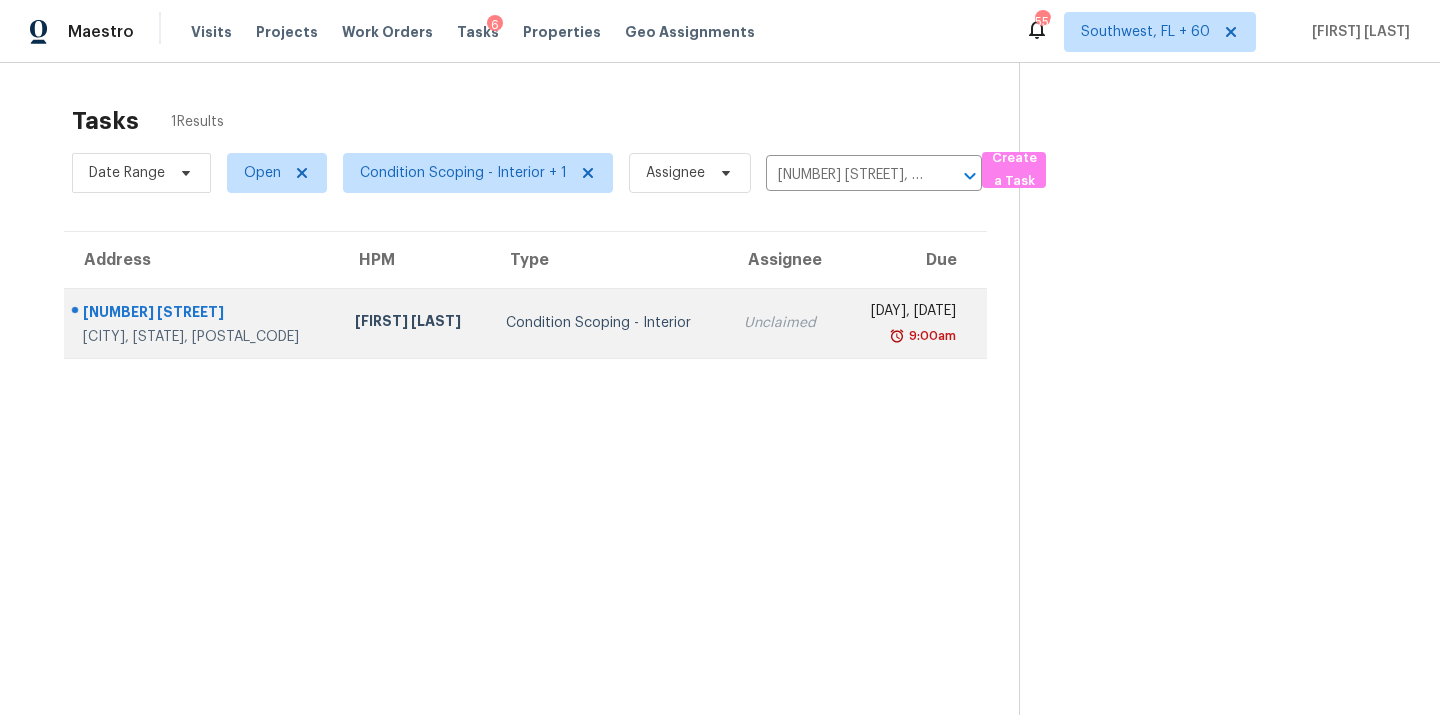 click on "Unclaimed" at bounding box center [785, 323] 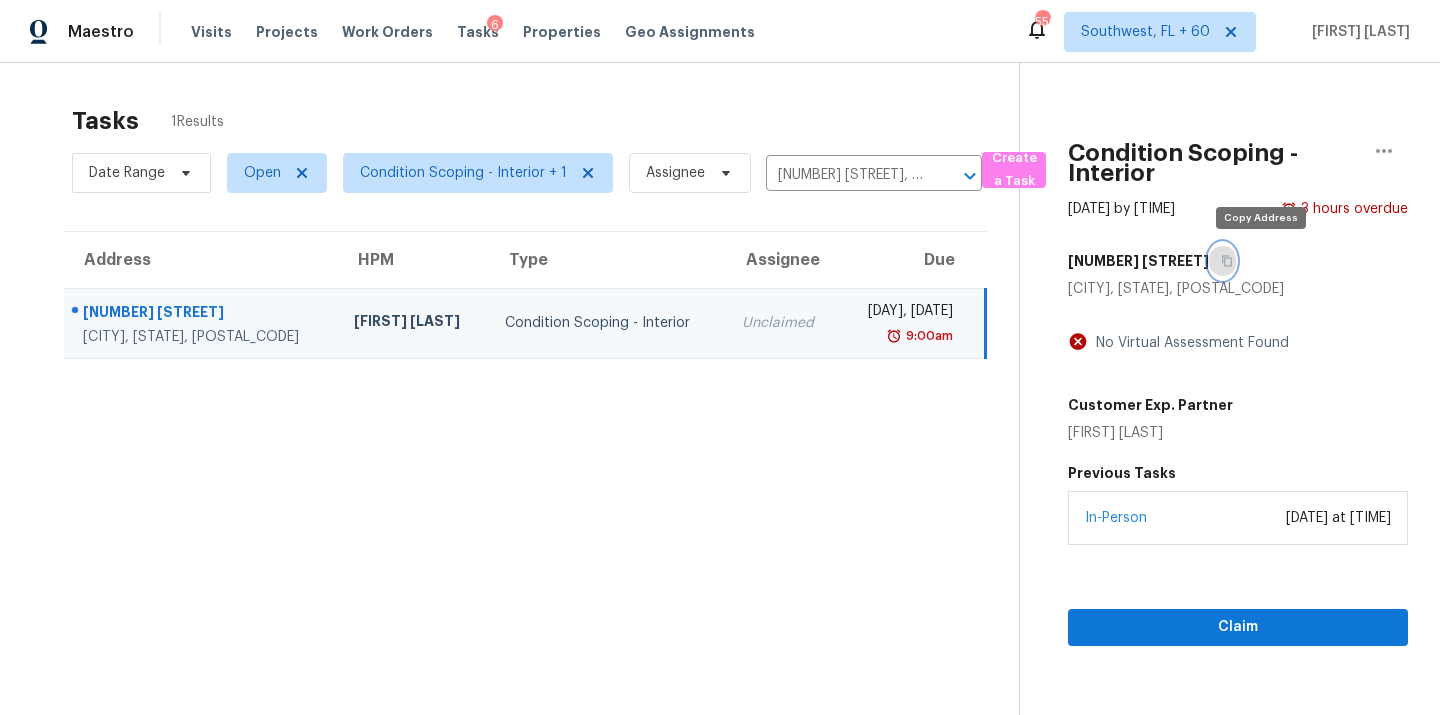 click 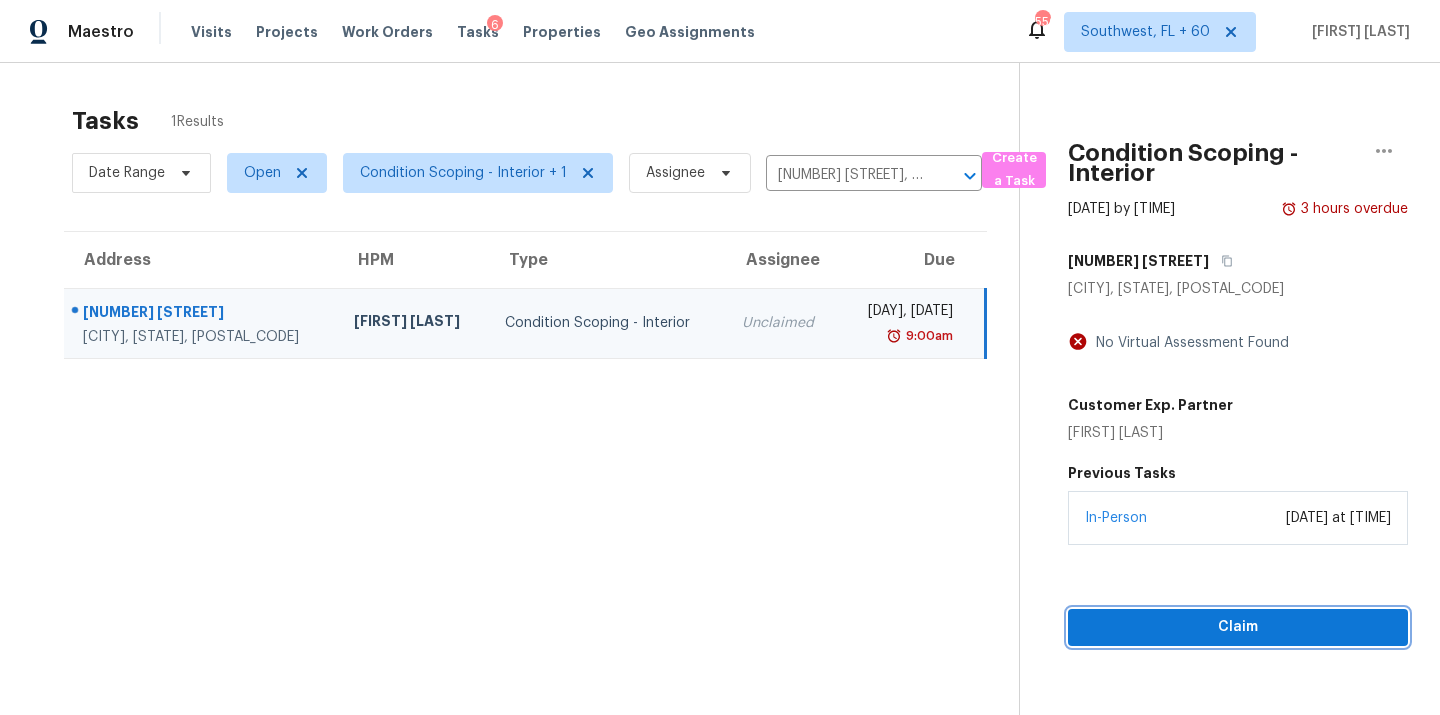 click on "Claim" at bounding box center (1238, 627) 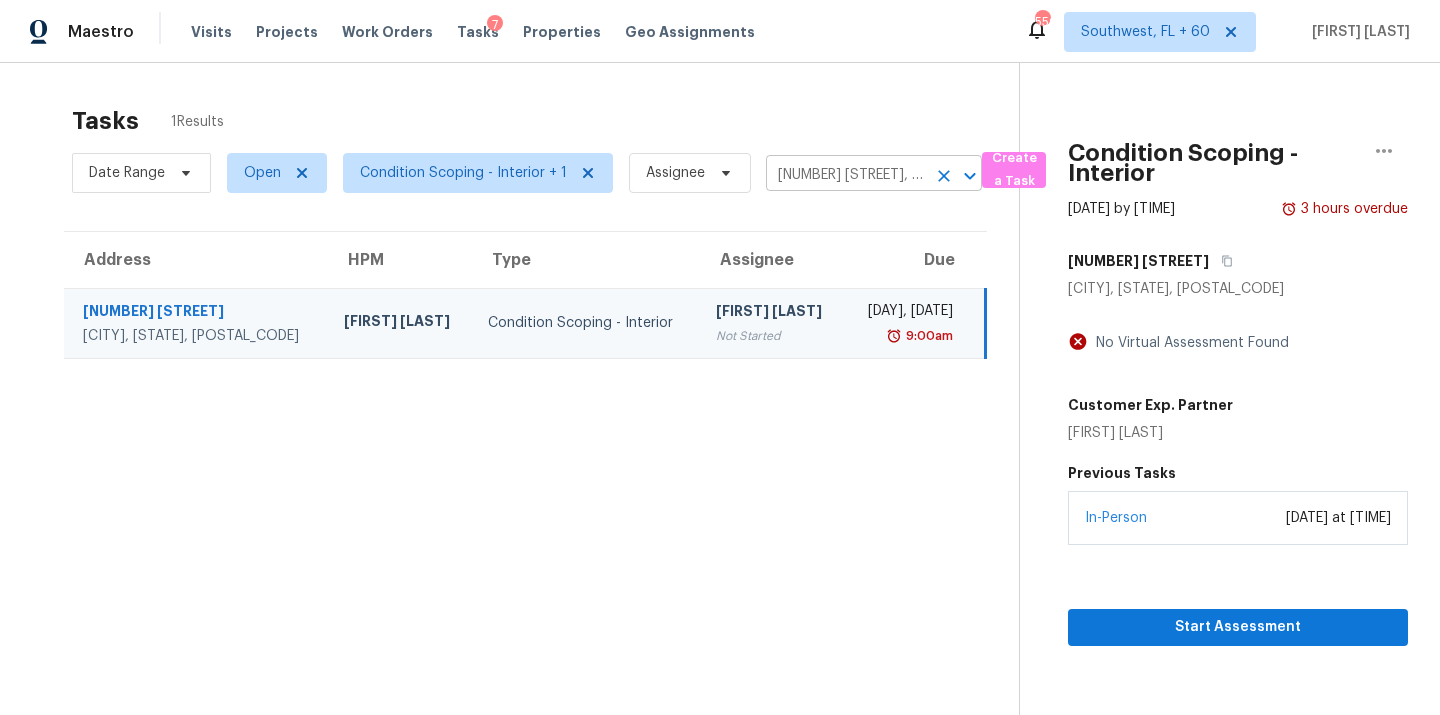 click on "[NUMBER] [STREET], [CITY], [STATE] [POSTAL_CODE]" at bounding box center (846, 175) 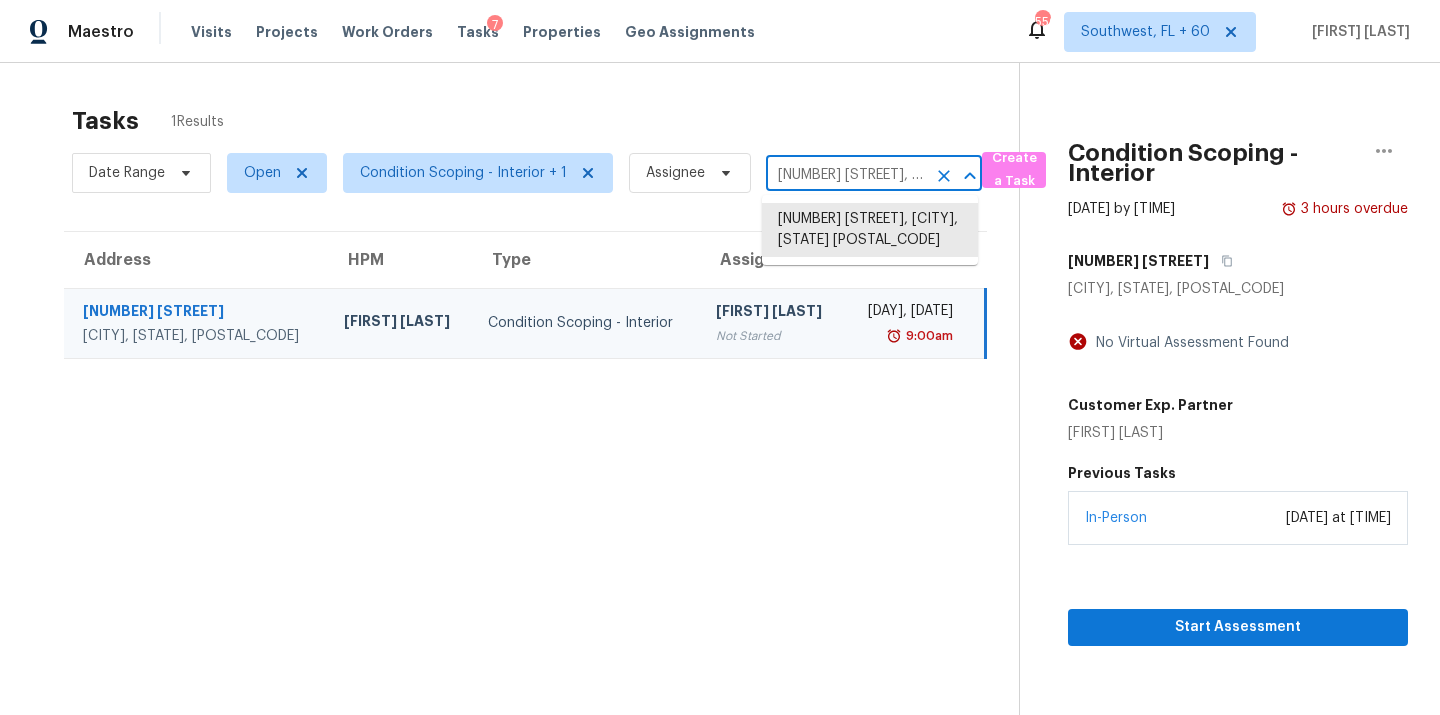 paste on "[NUMBER] [STREET] [CITY], [STATE], [POSTAL_CODE]" 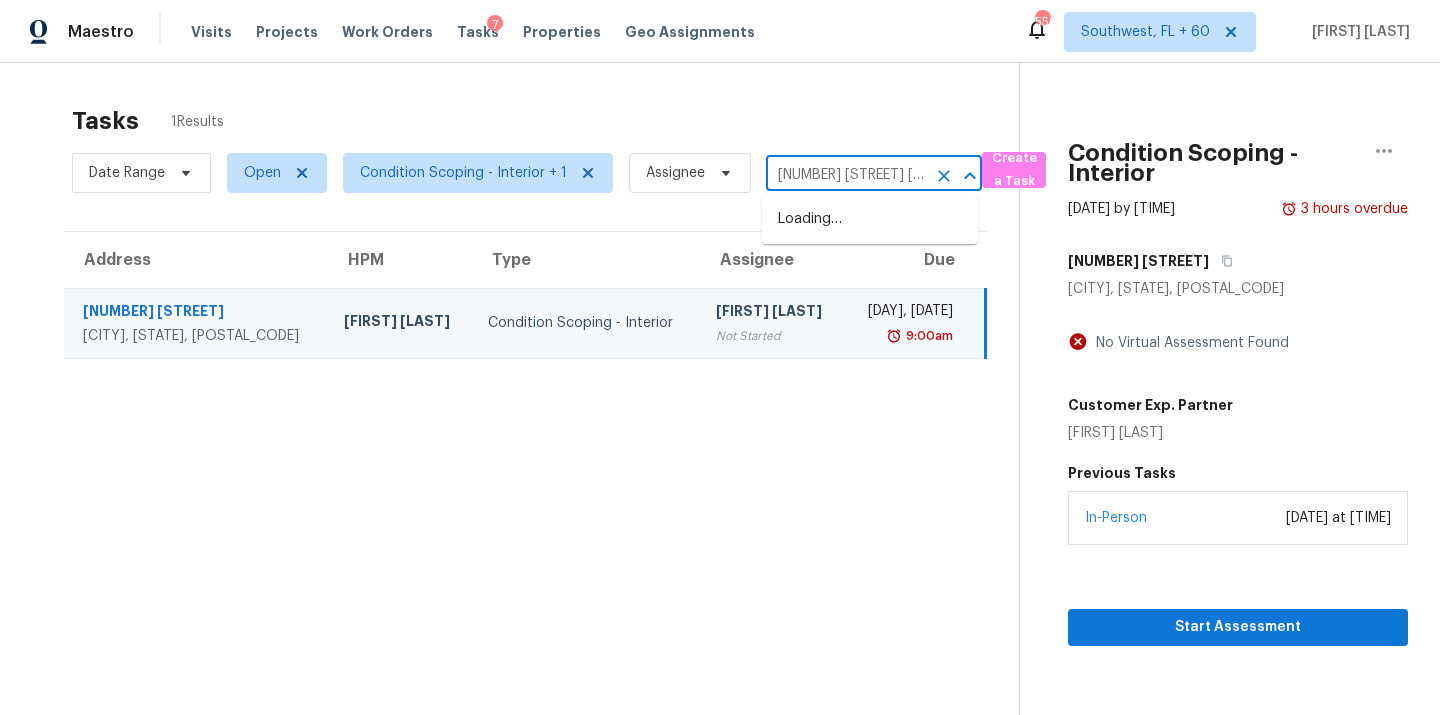 scroll, scrollTop: 0, scrollLeft: 150, axis: horizontal 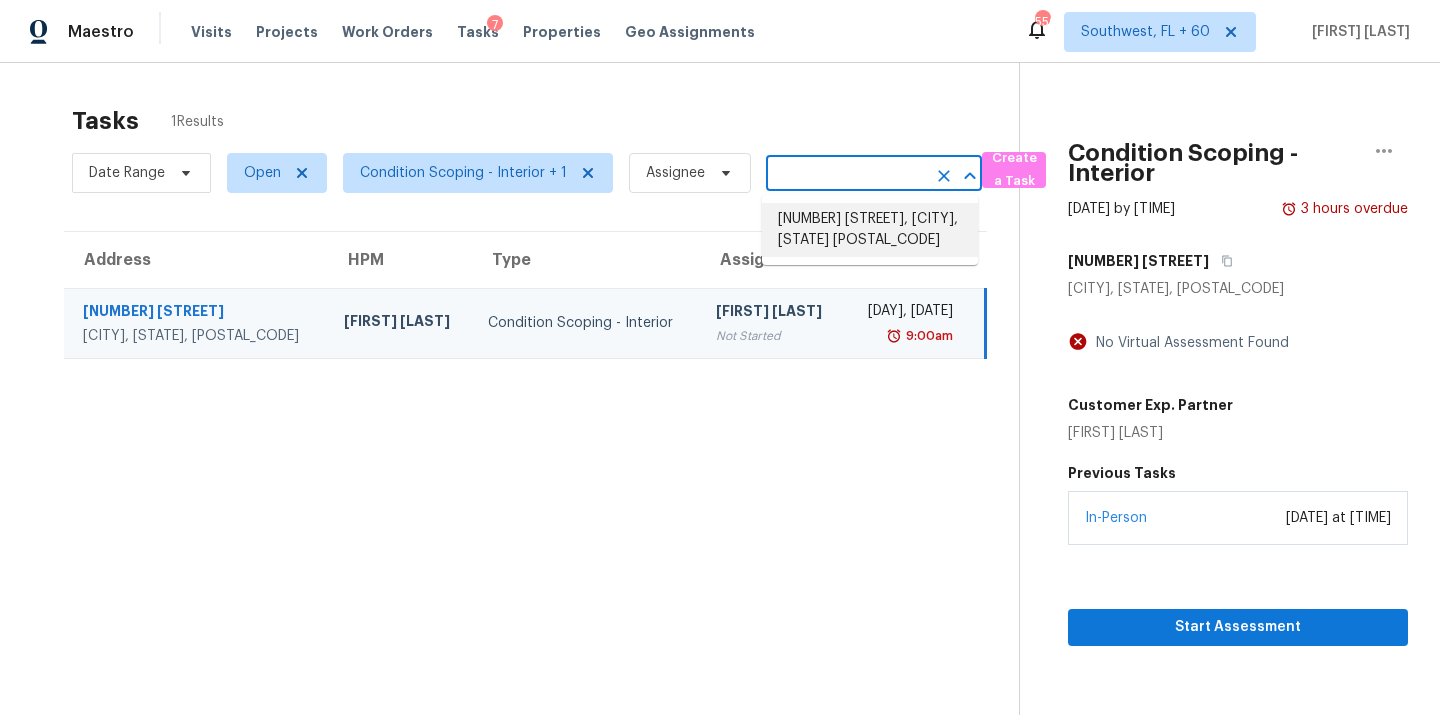 click on "[NUMBER] [STREET], [CITY], [STATE] [POSTAL_CODE]" at bounding box center [870, 230] 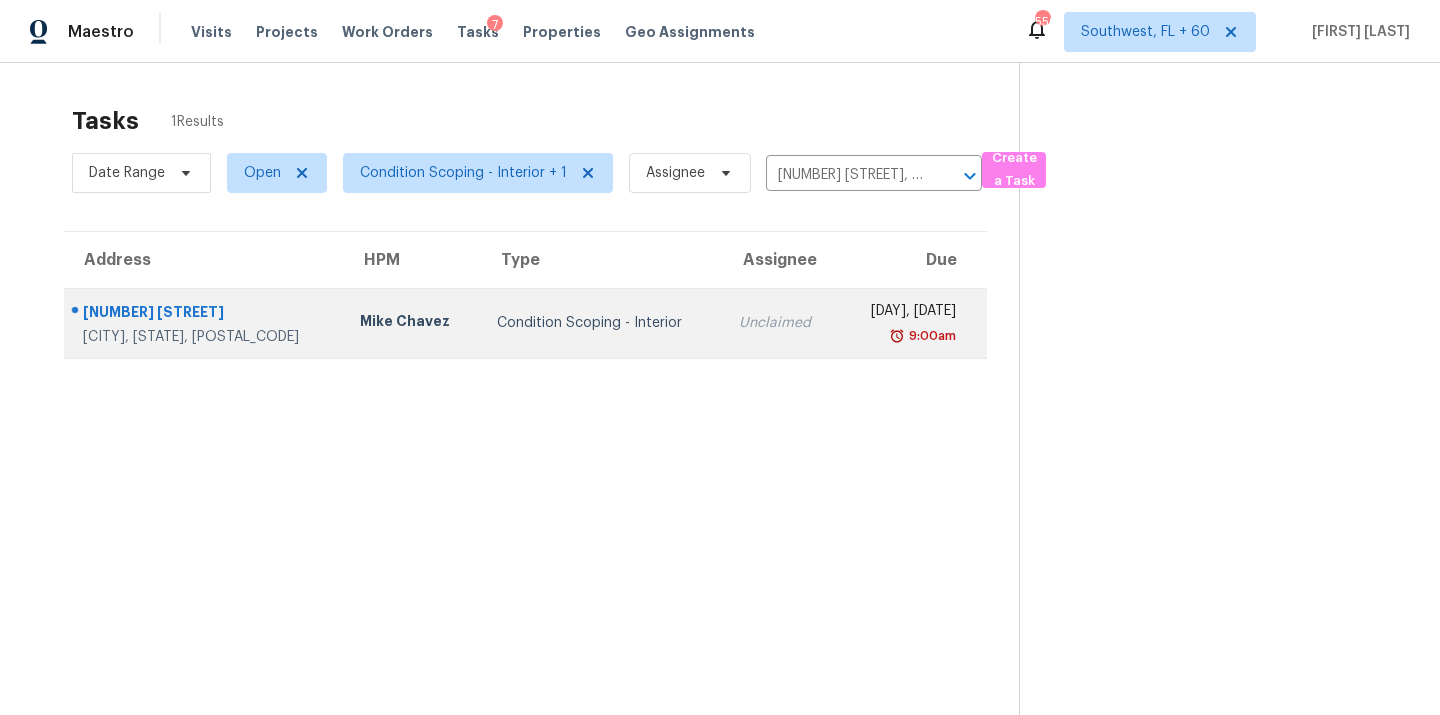 click on "Unclaimed" at bounding box center [781, 323] 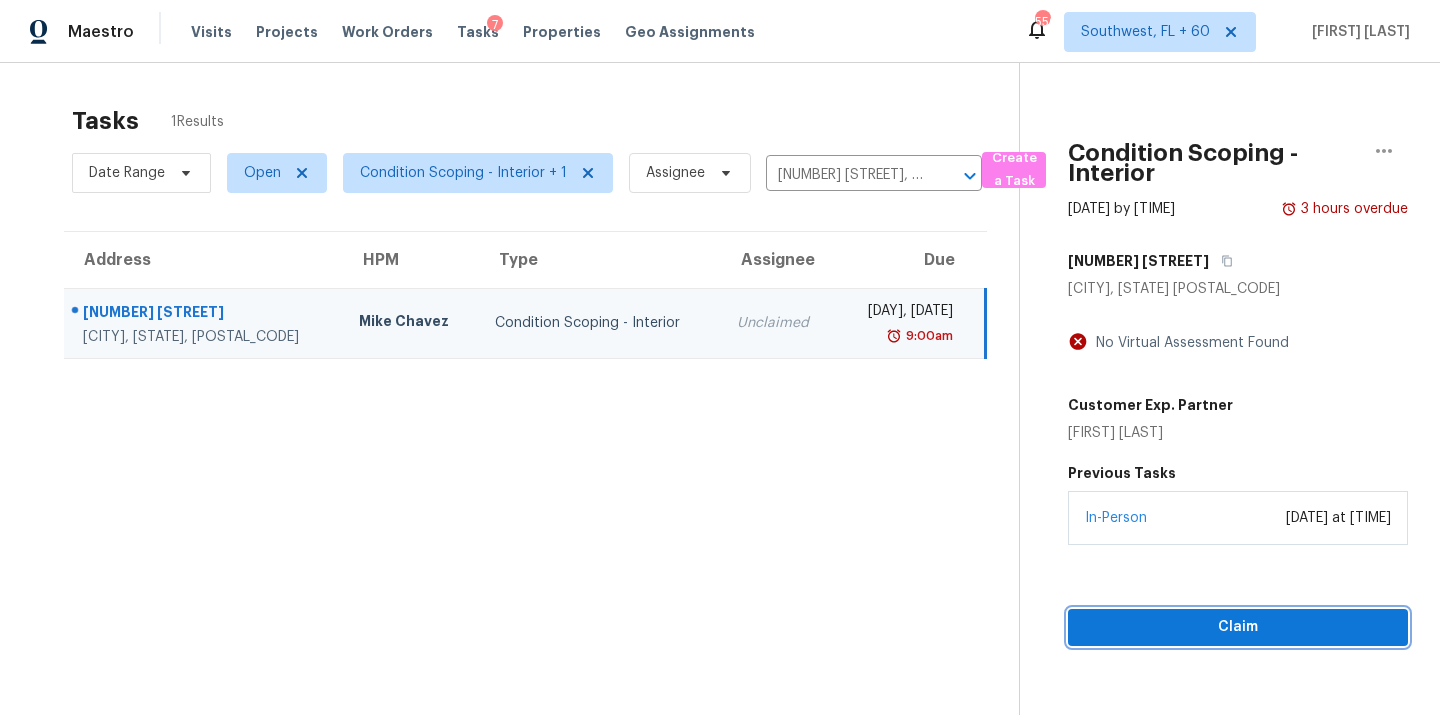 click on "Claim" at bounding box center [1238, 627] 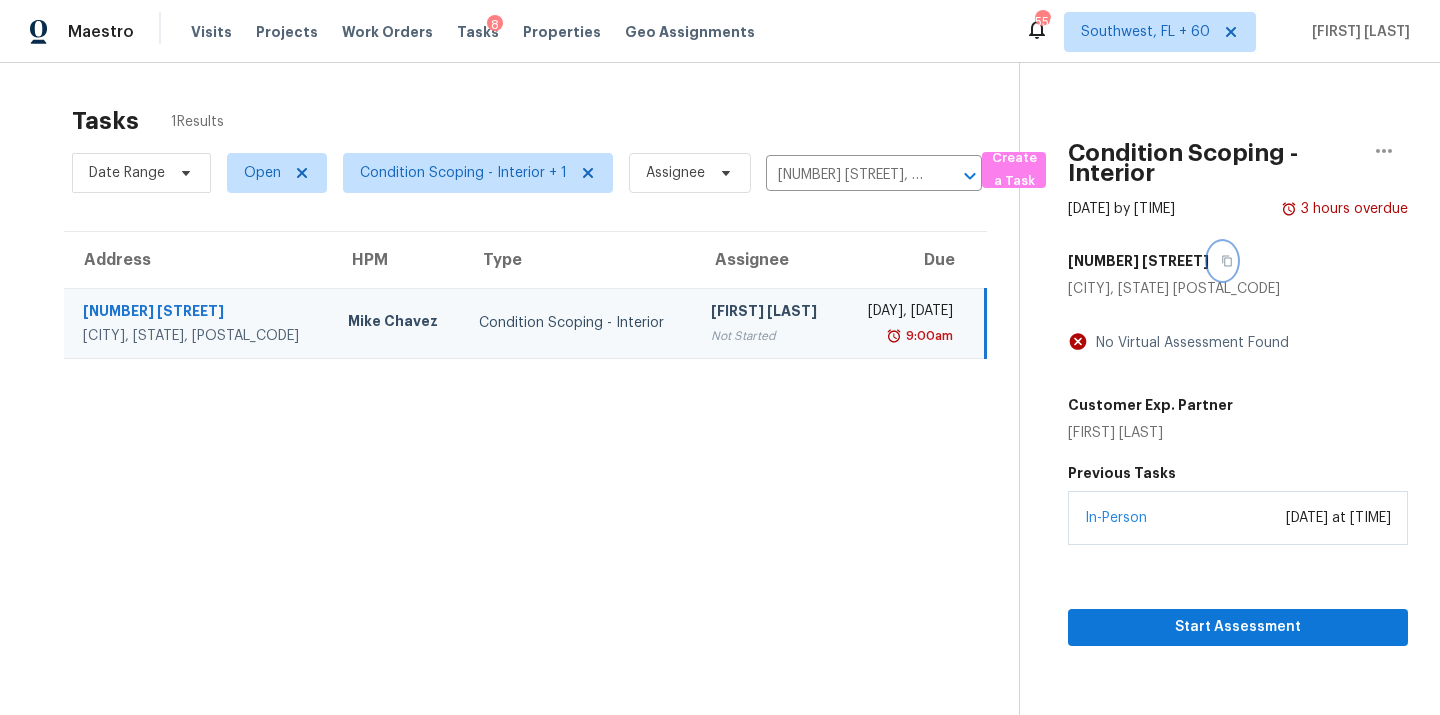 click at bounding box center (1222, 261) 